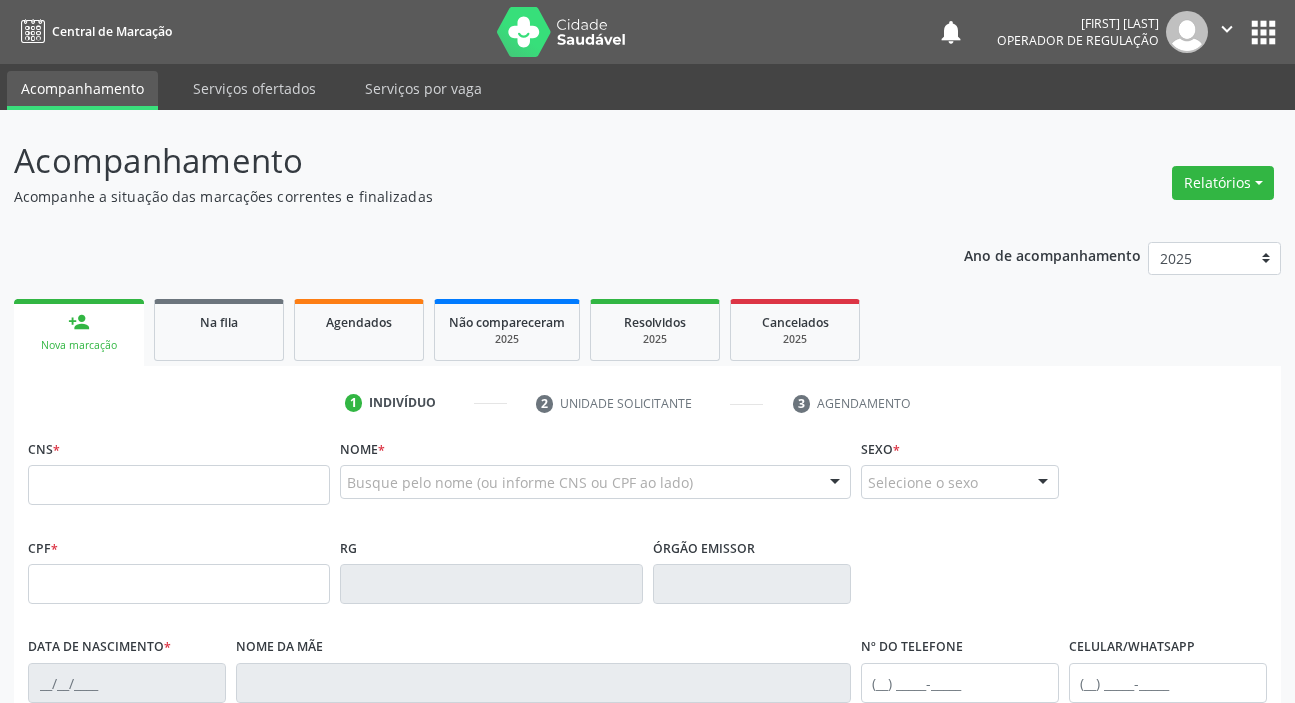 scroll, scrollTop: 0, scrollLeft: 0, axis: both 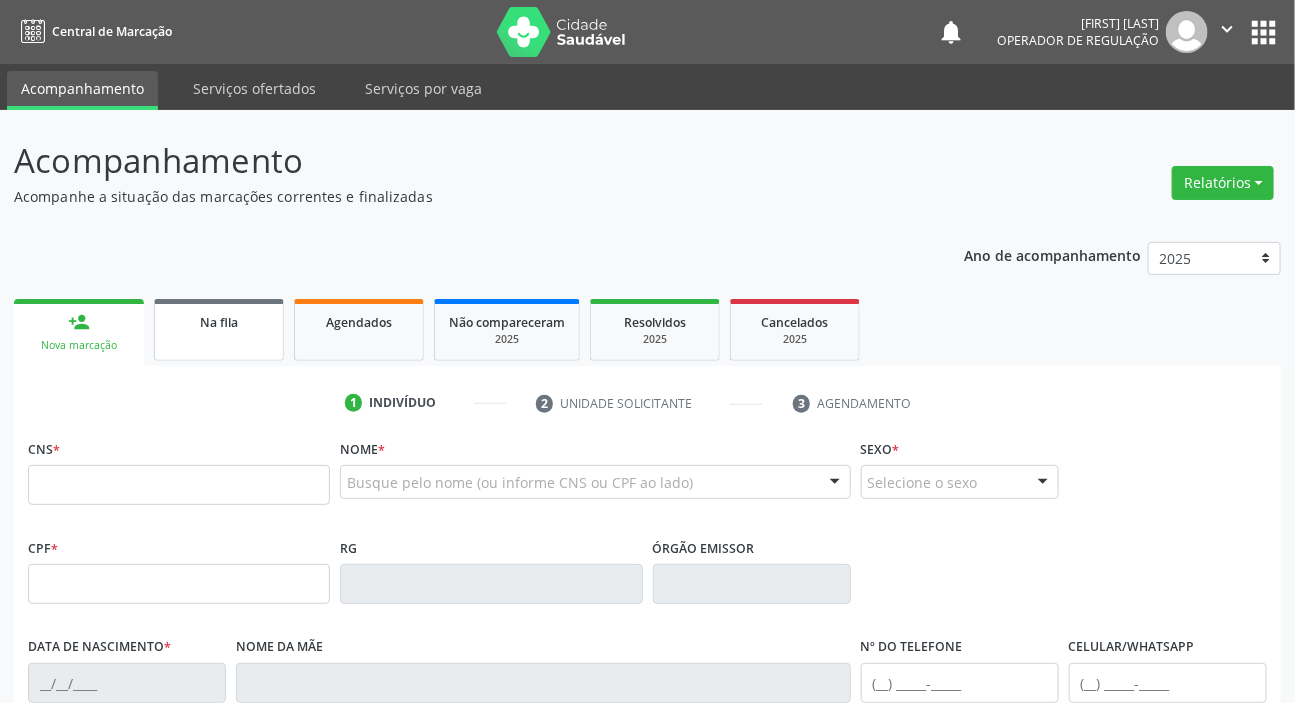 click on "Na fila" at bounding box center [219, 322] 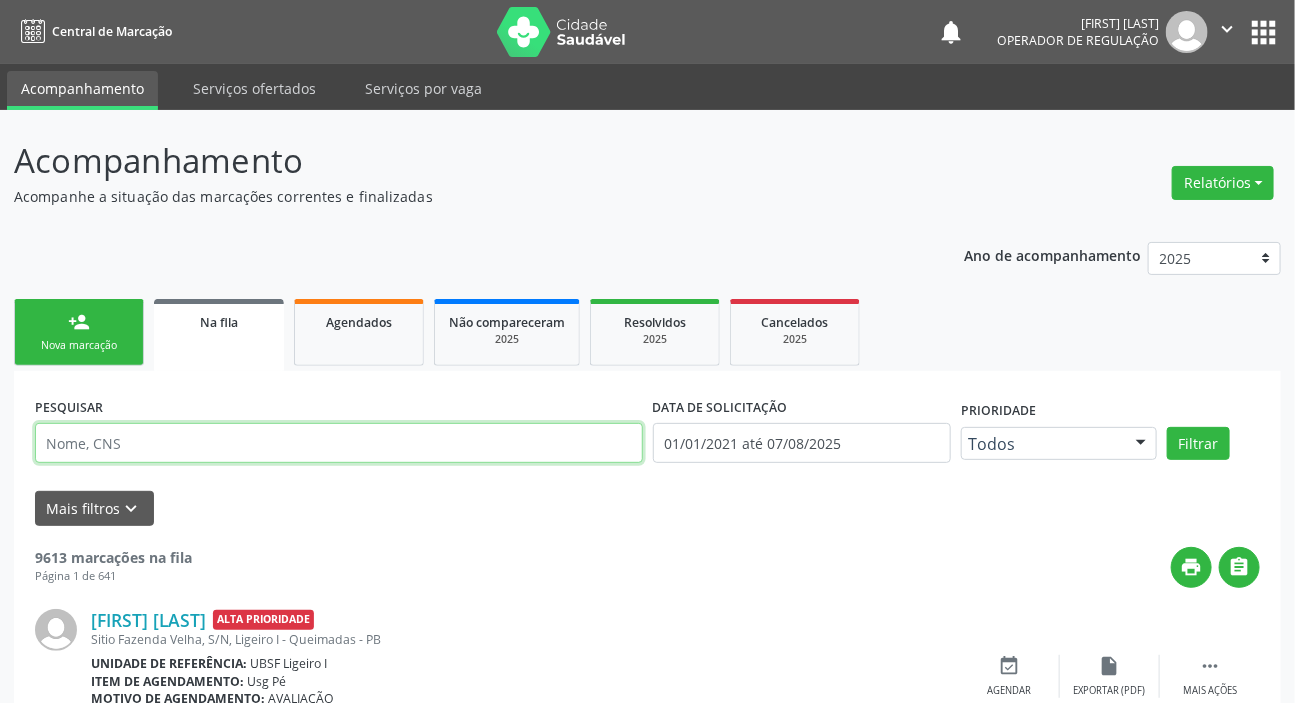 click at bounding box center [339, 443] 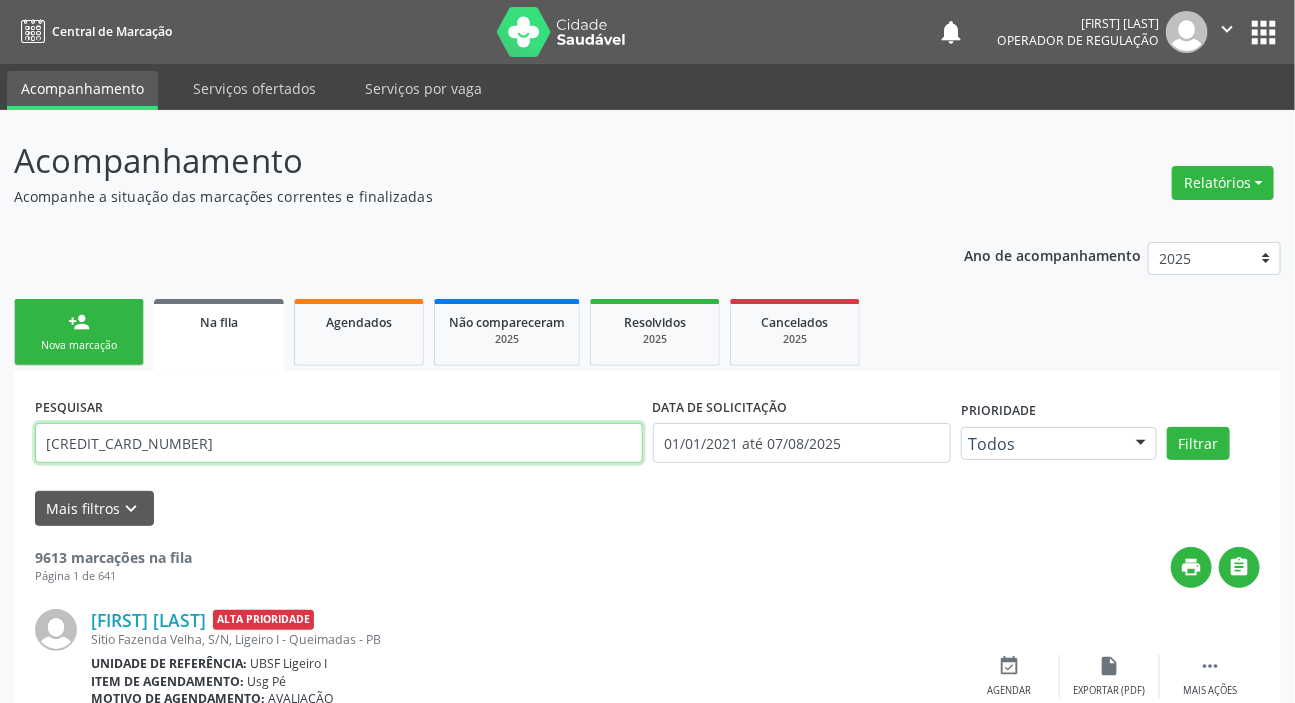 type on "[CREDIT_CARD_NUMBER]" 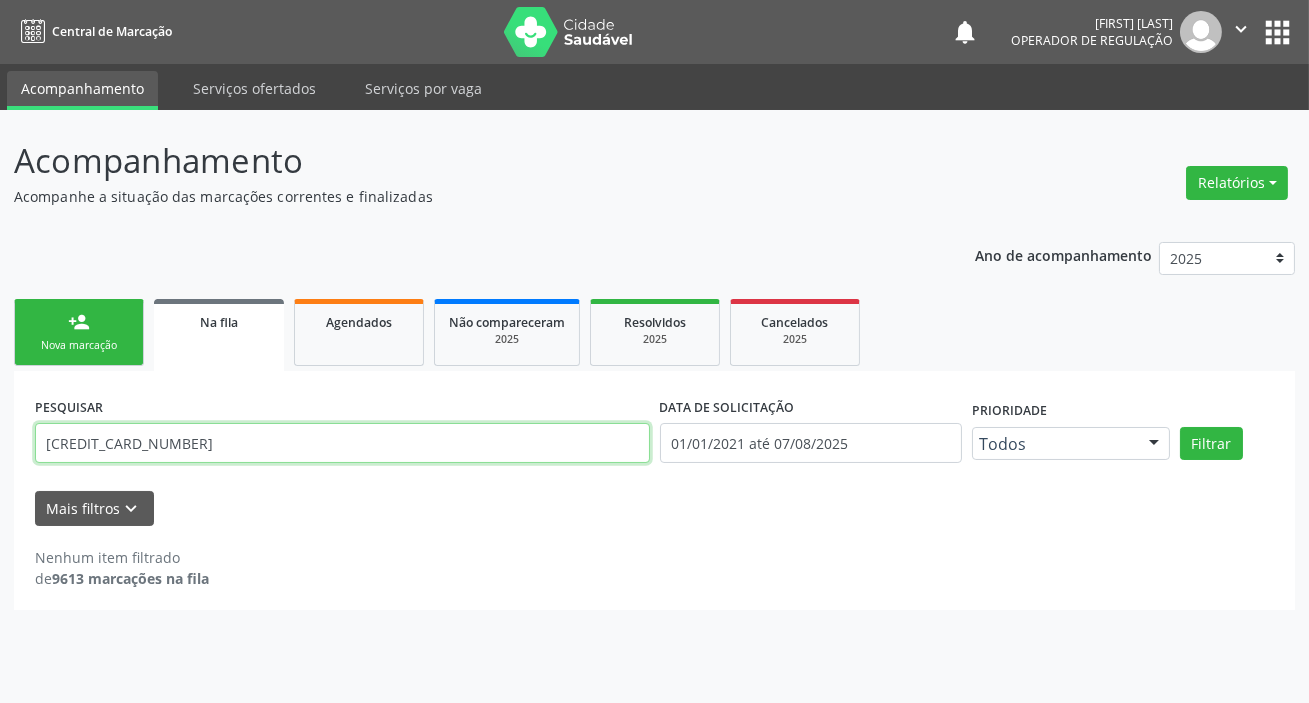 click on "[CREDIT_CARD_NUMBER]" at bounding box center [342, 443] 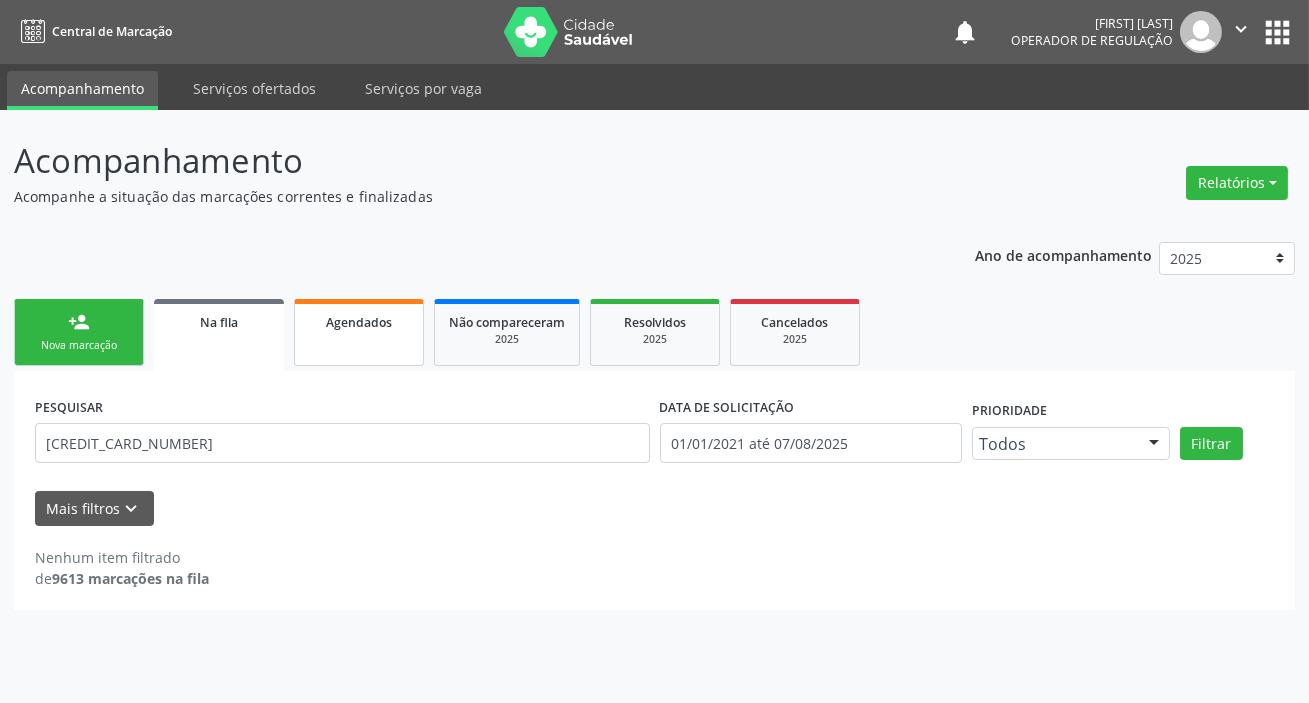 click on "Agendados" at bounding box center [359, 332] 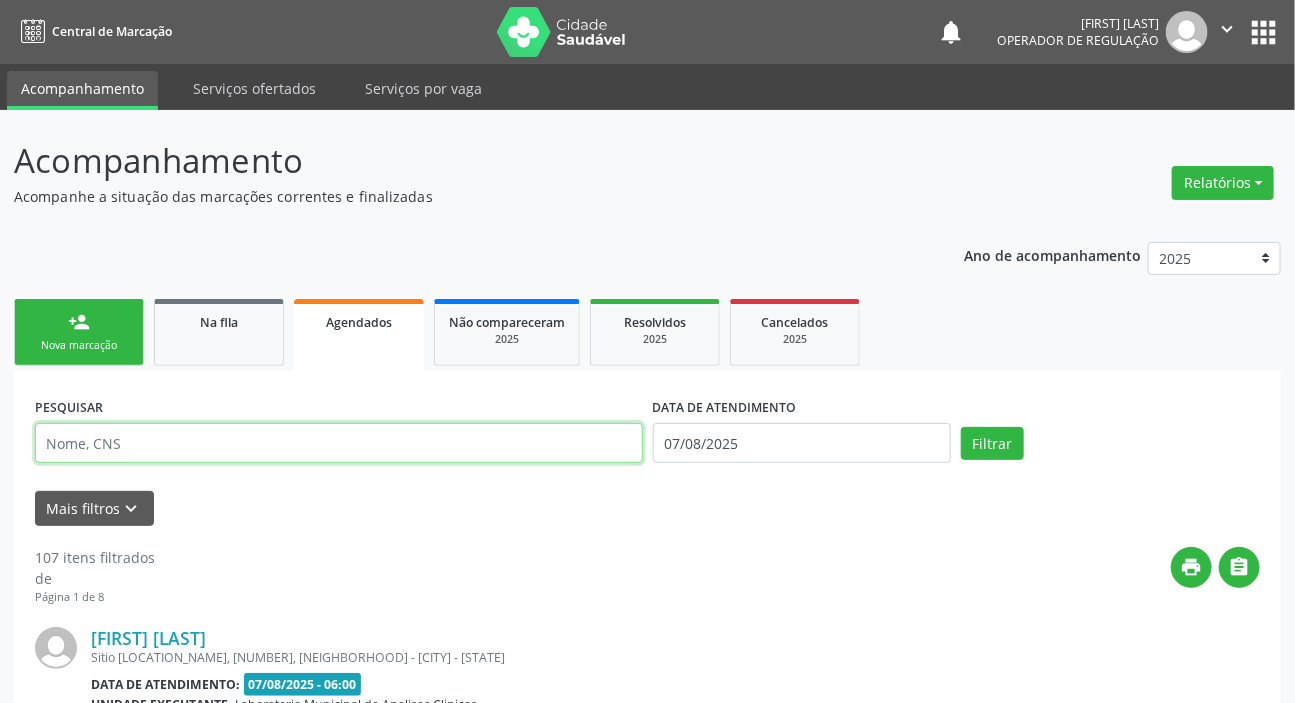 click at bounding box center [339, 443] 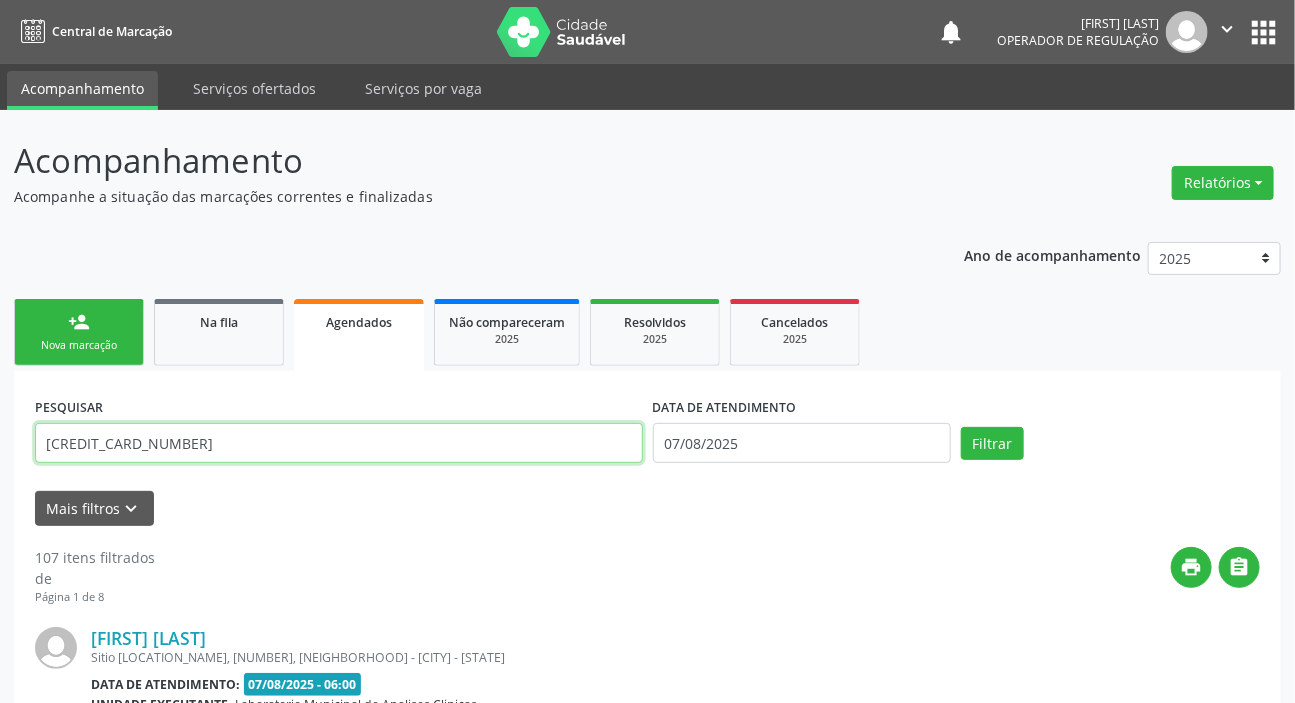 type on "[CREDIT_CARD_NUMBER]" 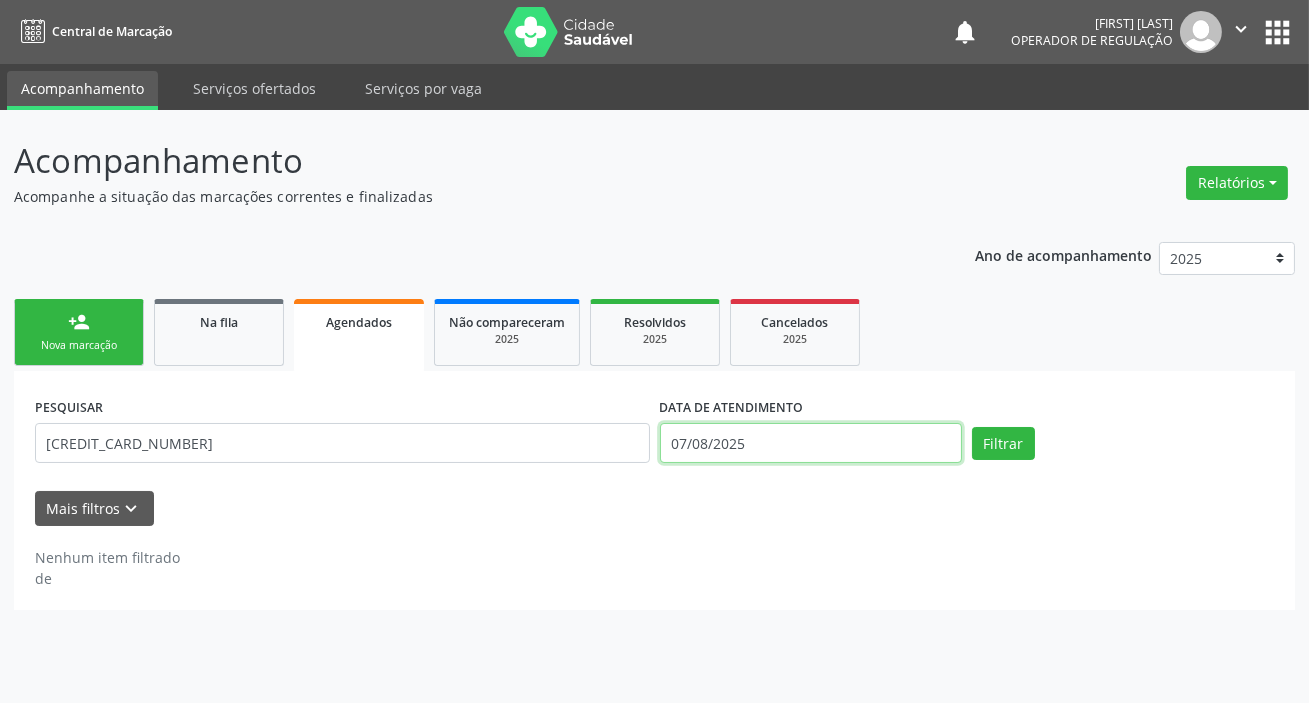click on "07/08/2025" at bounding box center [811, 443] 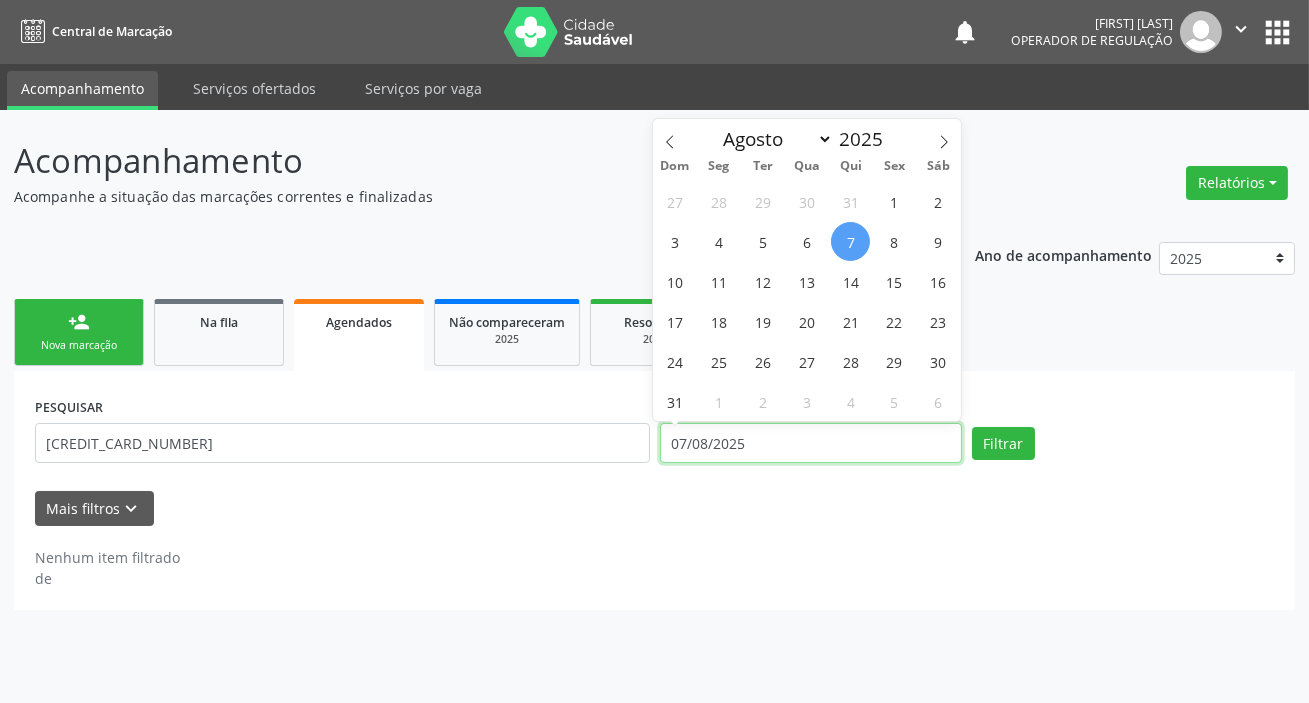 type 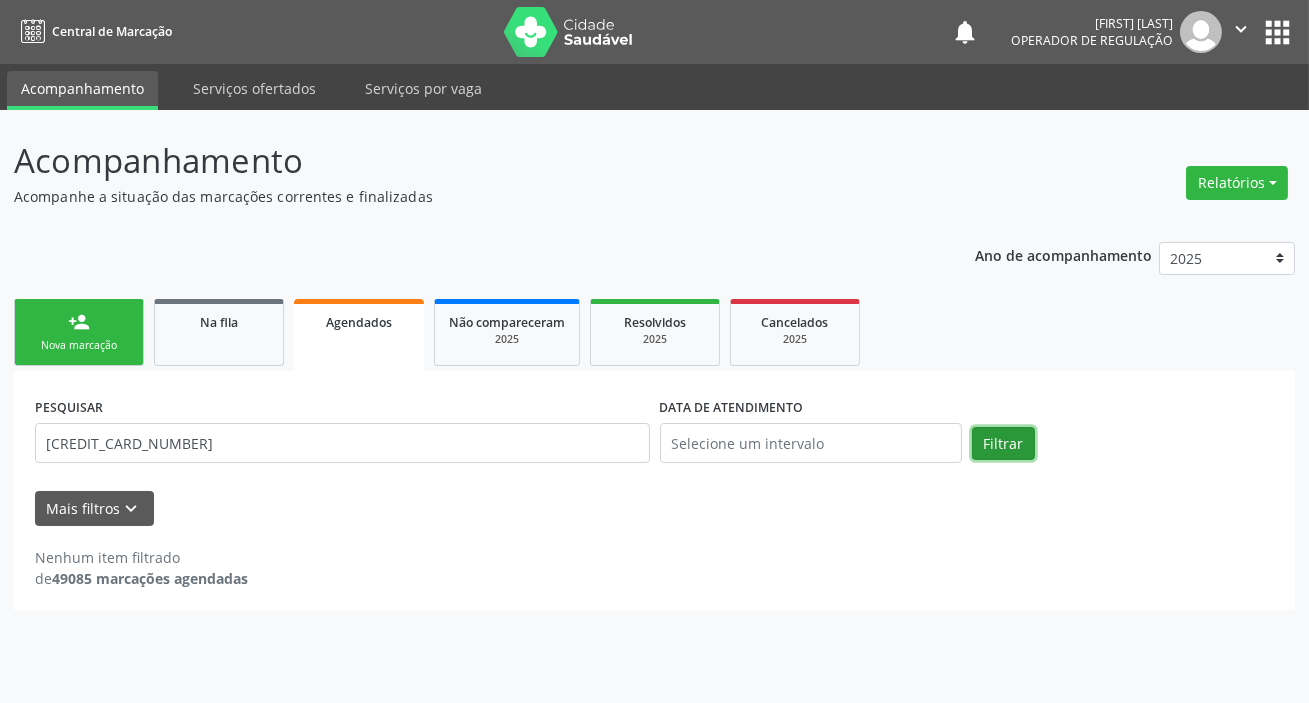 click on "Filtrar" at bounding box center [1003, 444] 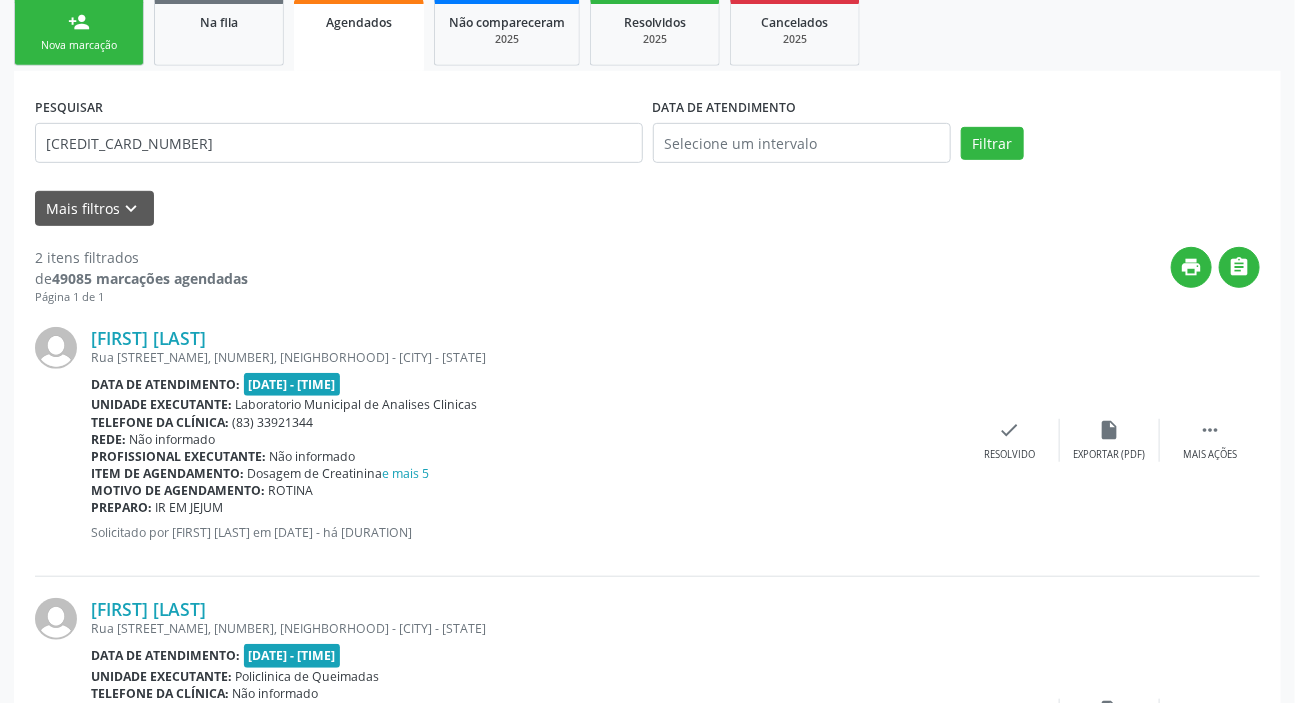 scroll, scrollTop: 130, scrollLeft: 0, axis: vertical 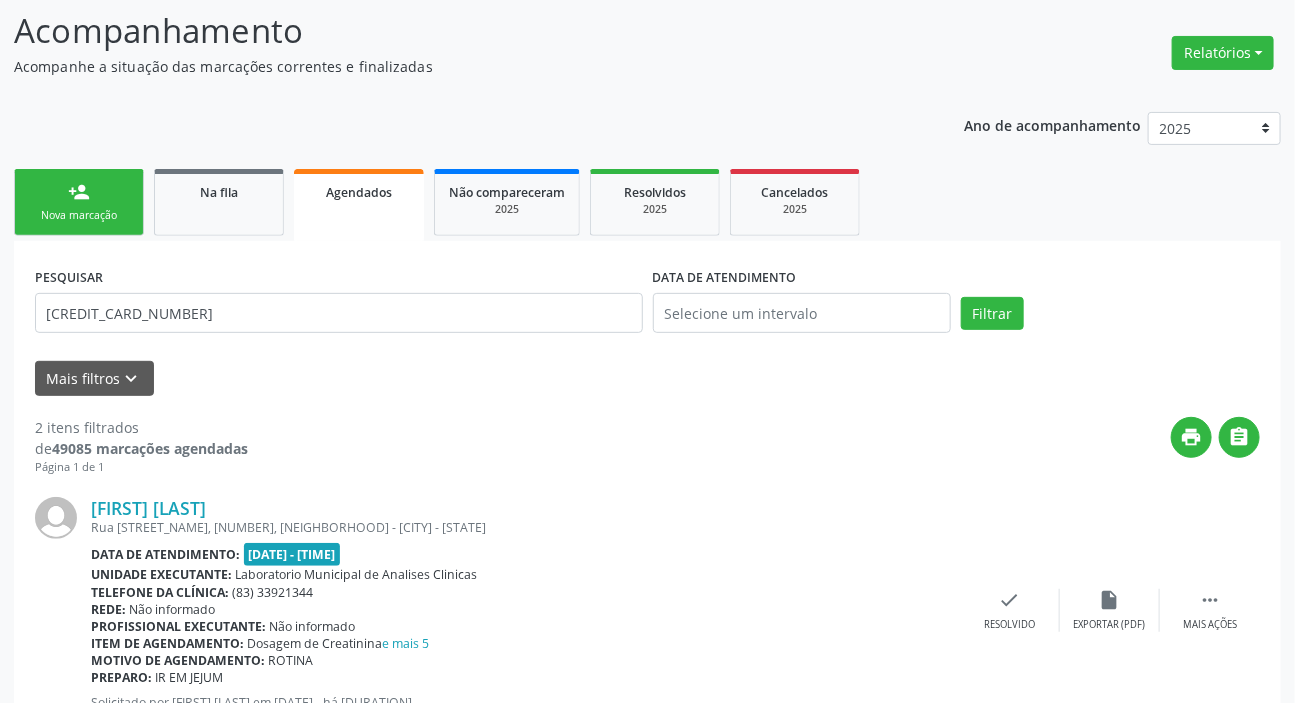 click on "person_add
Nova marcação" at bounding box center [79, 202] 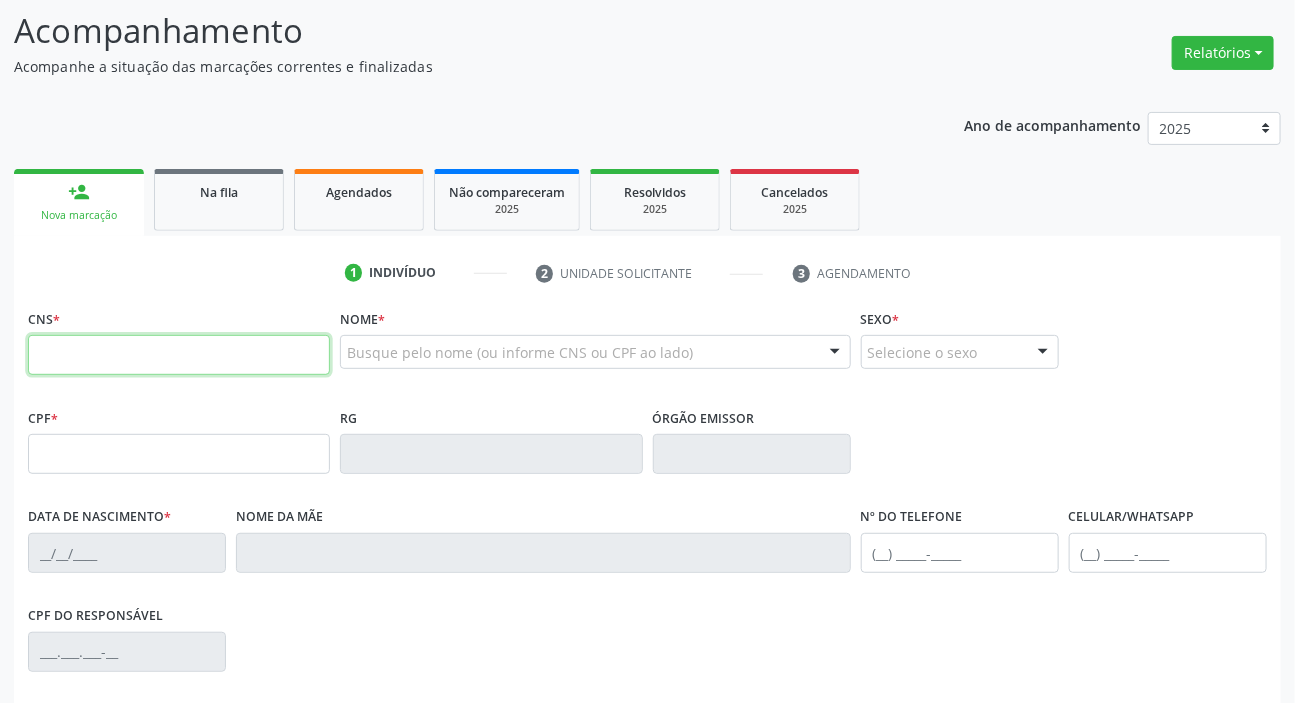 click at bounding box center [179, 355] 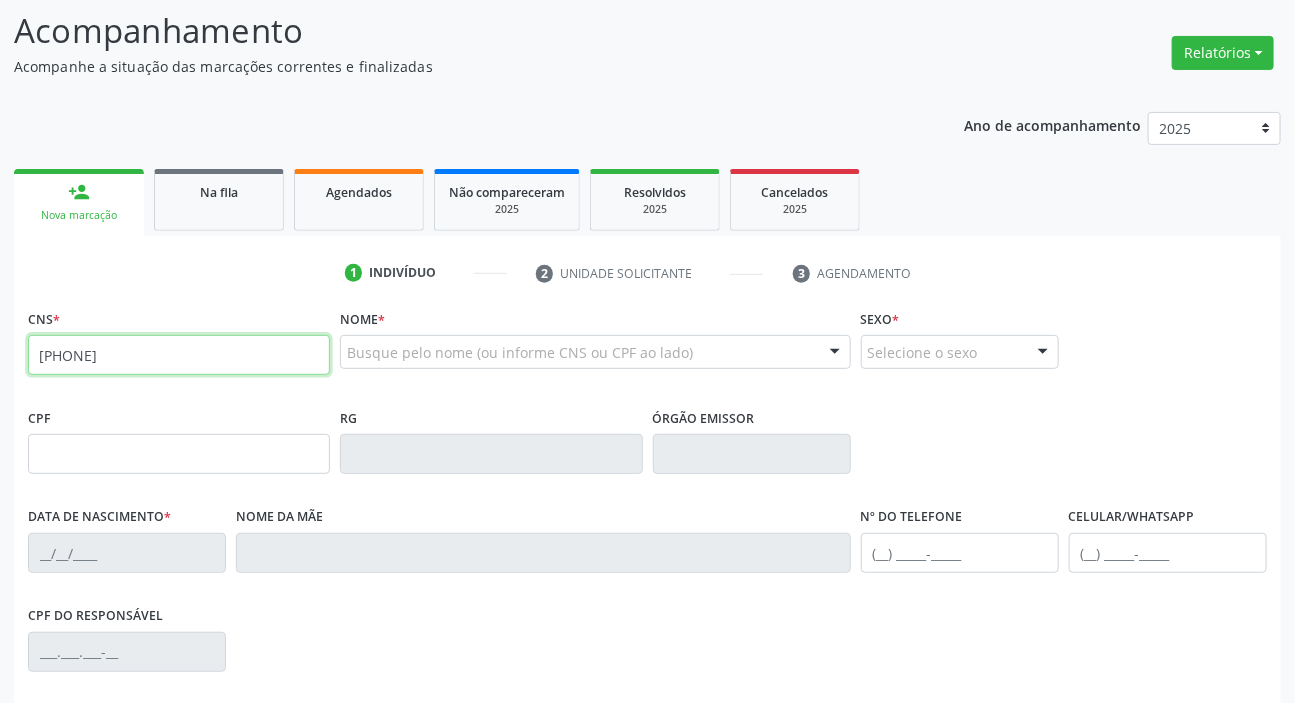 type on "[PHONE]" 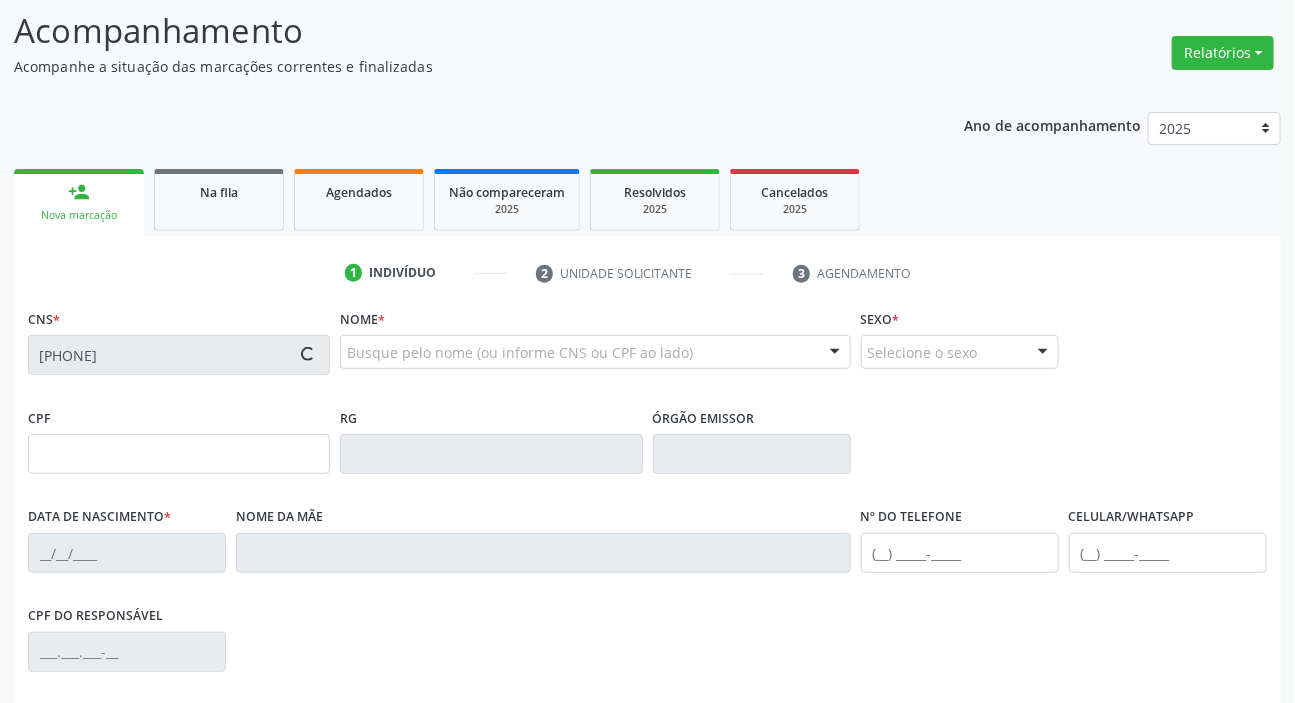 type on "[SSN]" 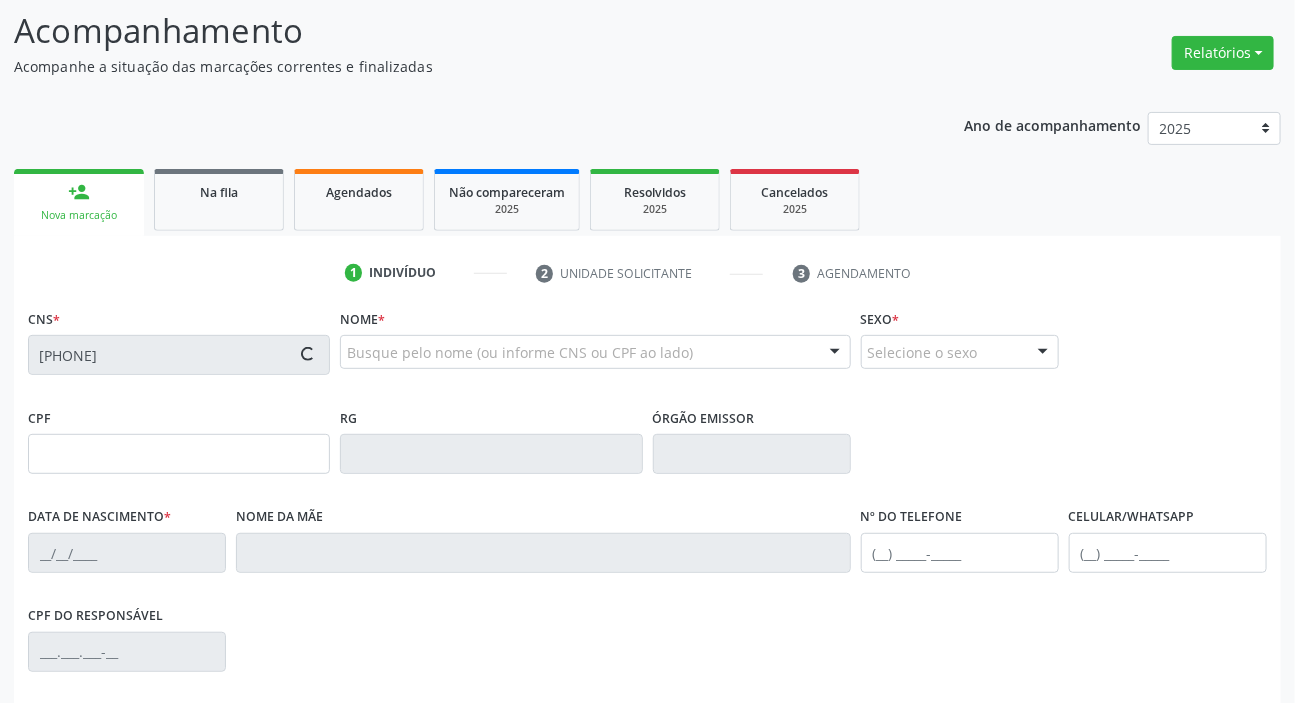type on "[DATE]" 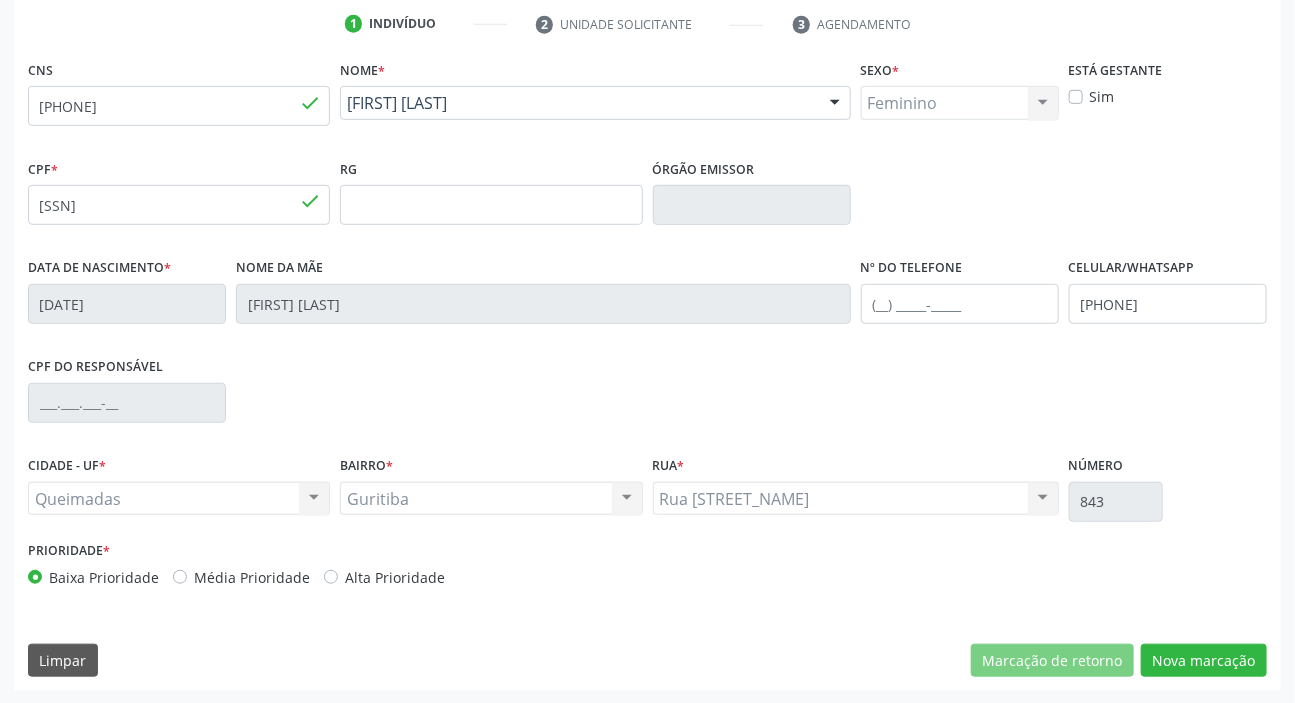 scroll, scrollTop: 380, scrollLeft: 0, axis: vertical 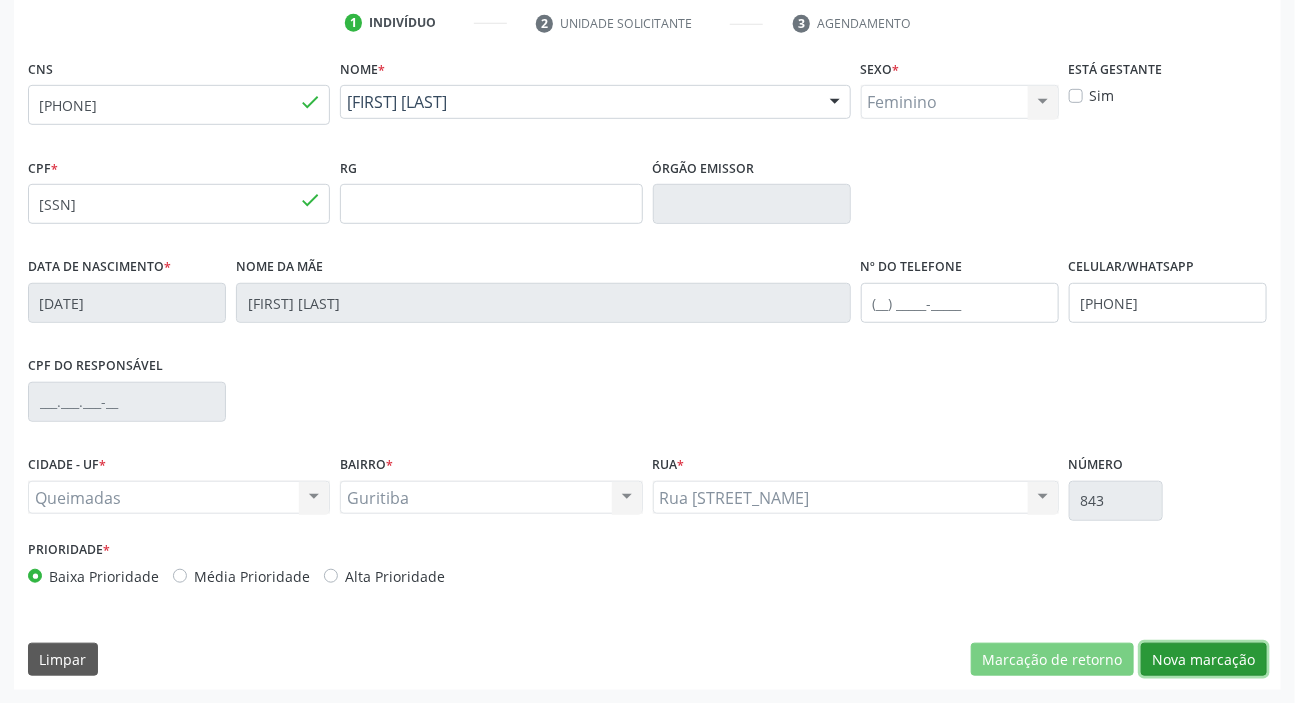 click on "Nova marcação" at bounding box center [1204, 660] 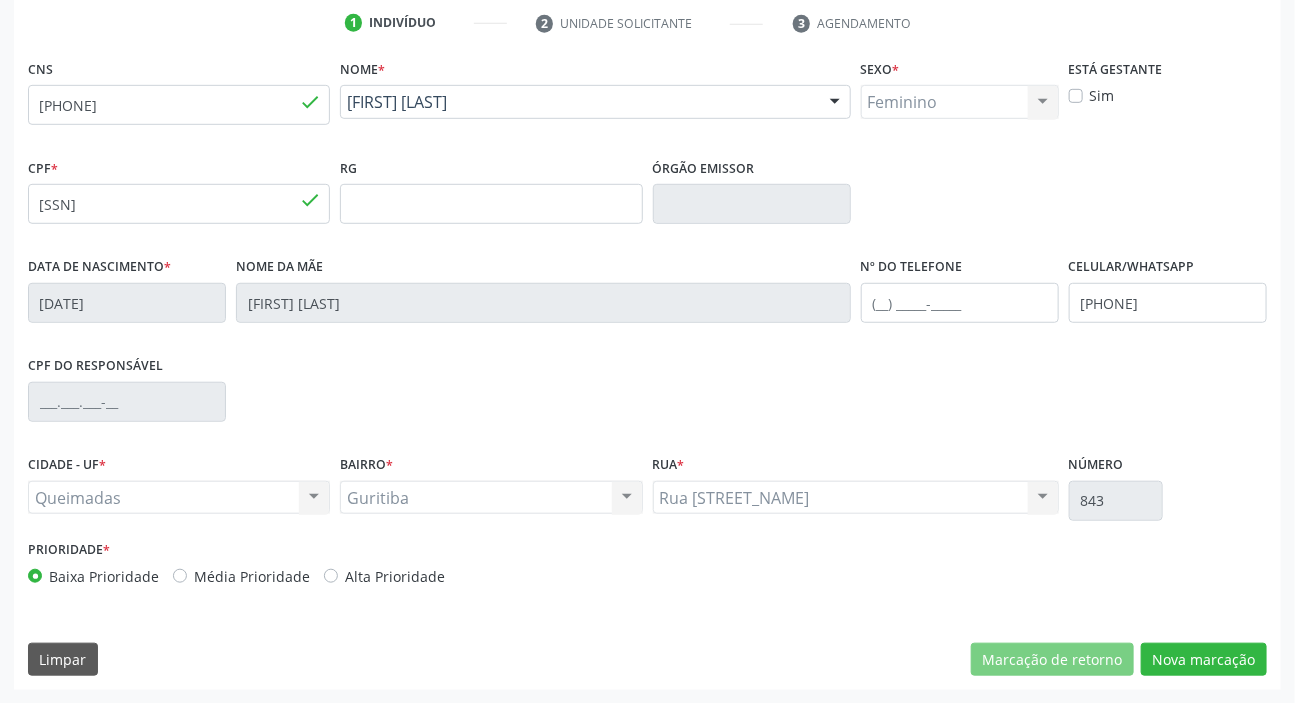 scroll, scrollTop: 201, scrollLeft: 0, axis: vertical 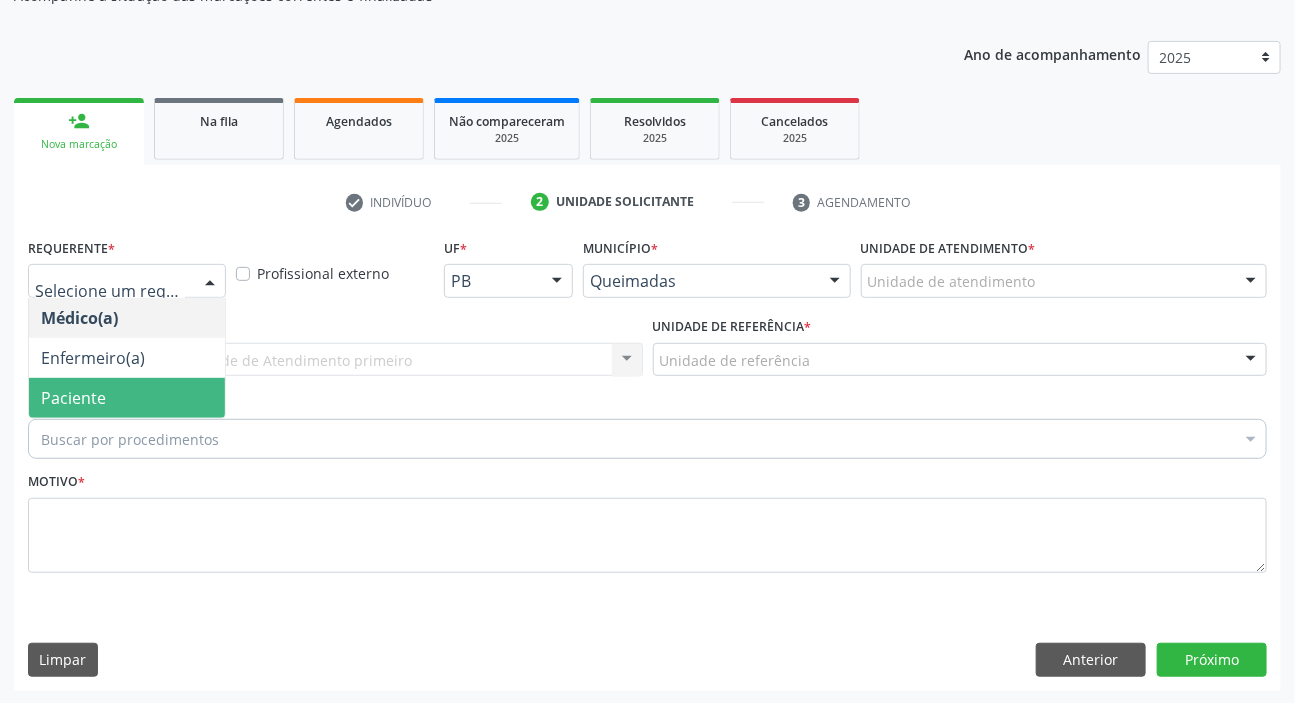 click on "Paciente" at bounding box center (73, 398) 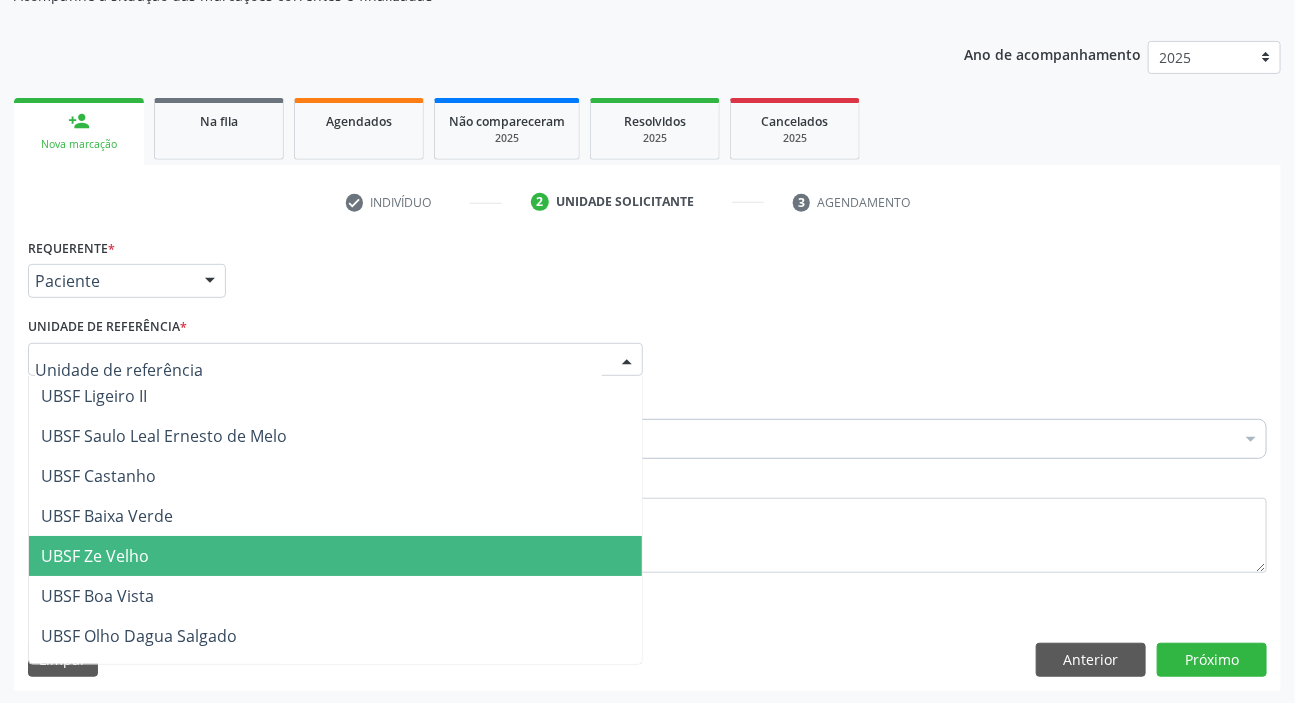 scroll, scrollTop: 512, scrollLeft: 0, axis: vertical 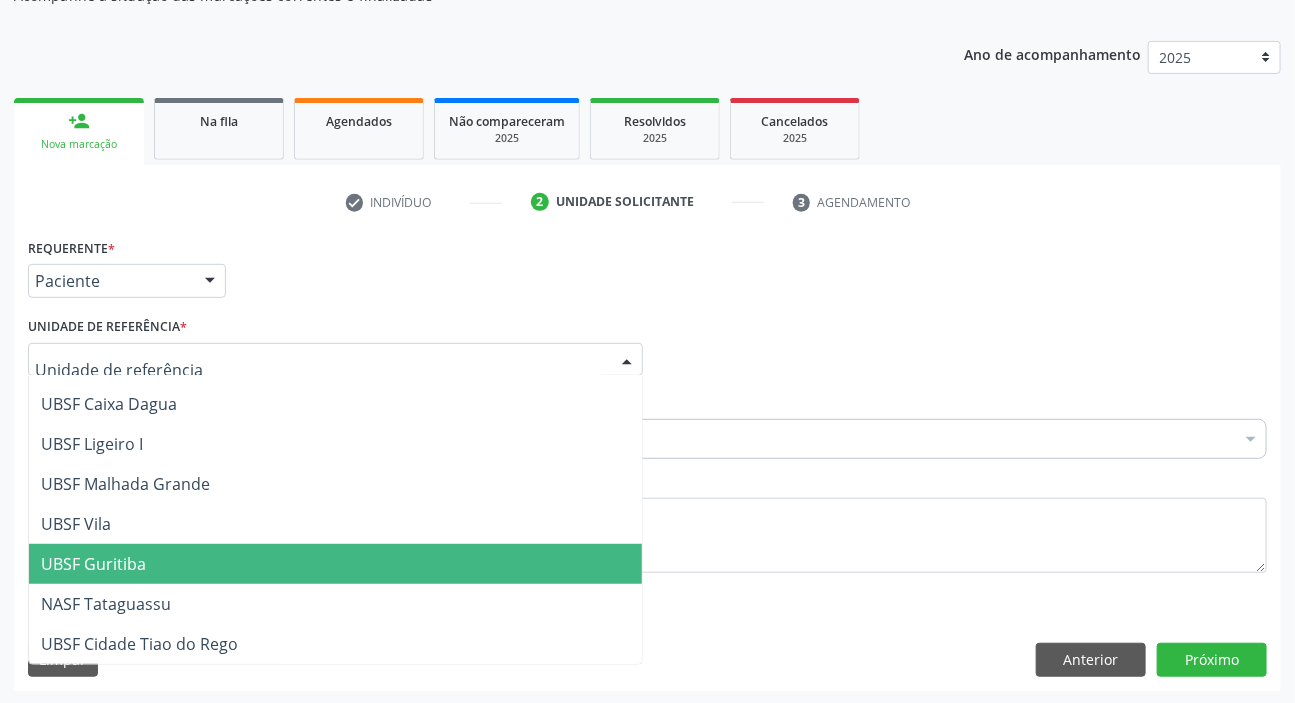 click on "UBSF Guritiba" at bounding box center [335, 564] 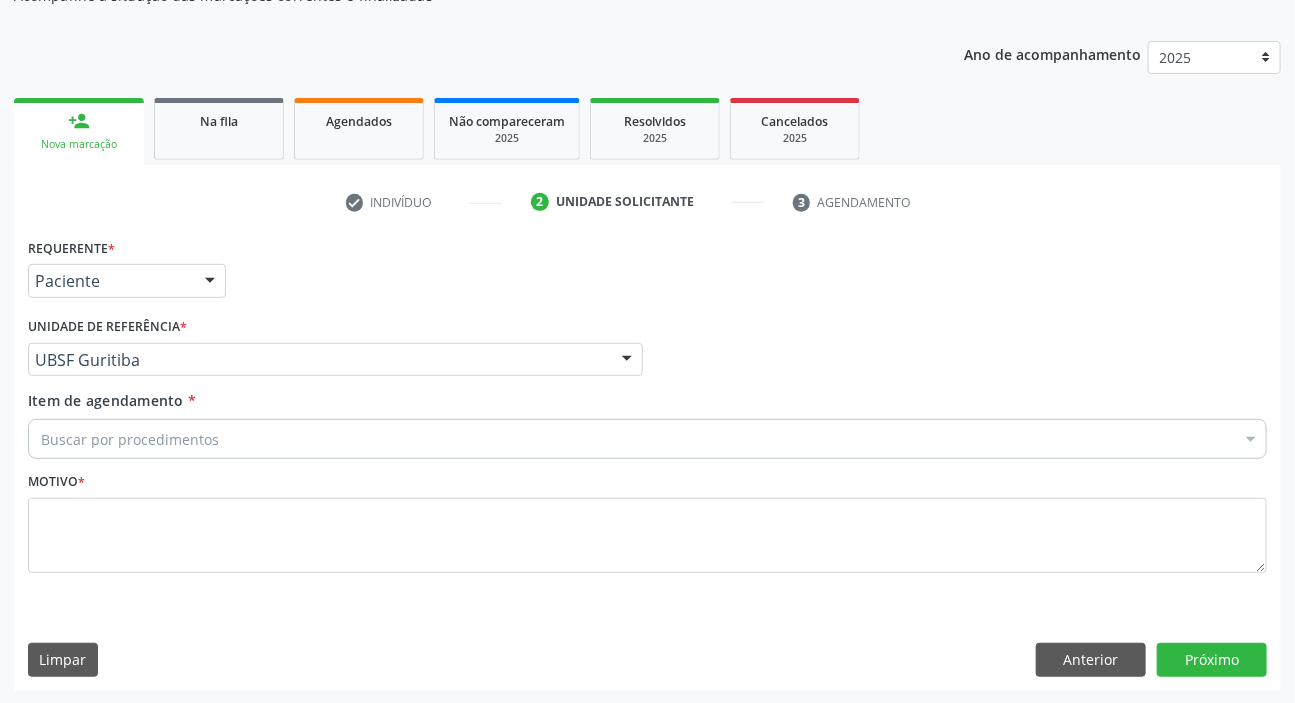 click on "Buscar por procedimentos" at bounding box center [647, 439] 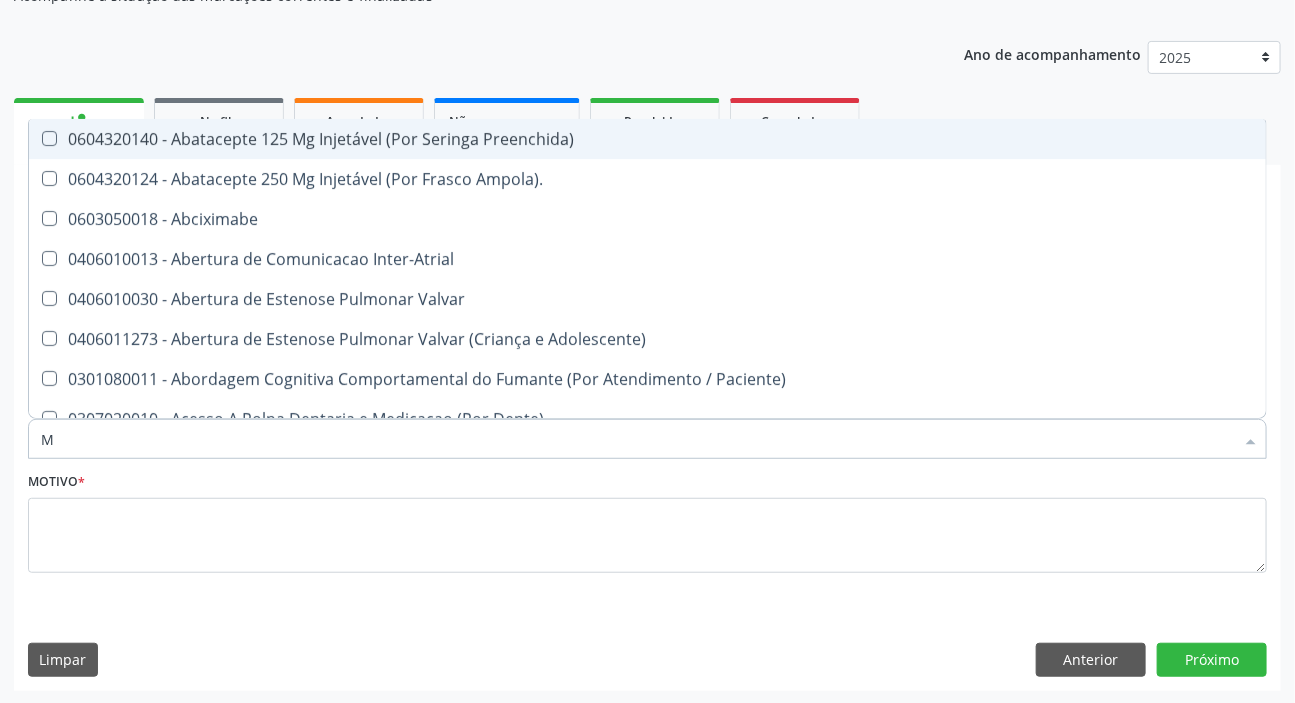 type on "MAMARIA BILATERAL" 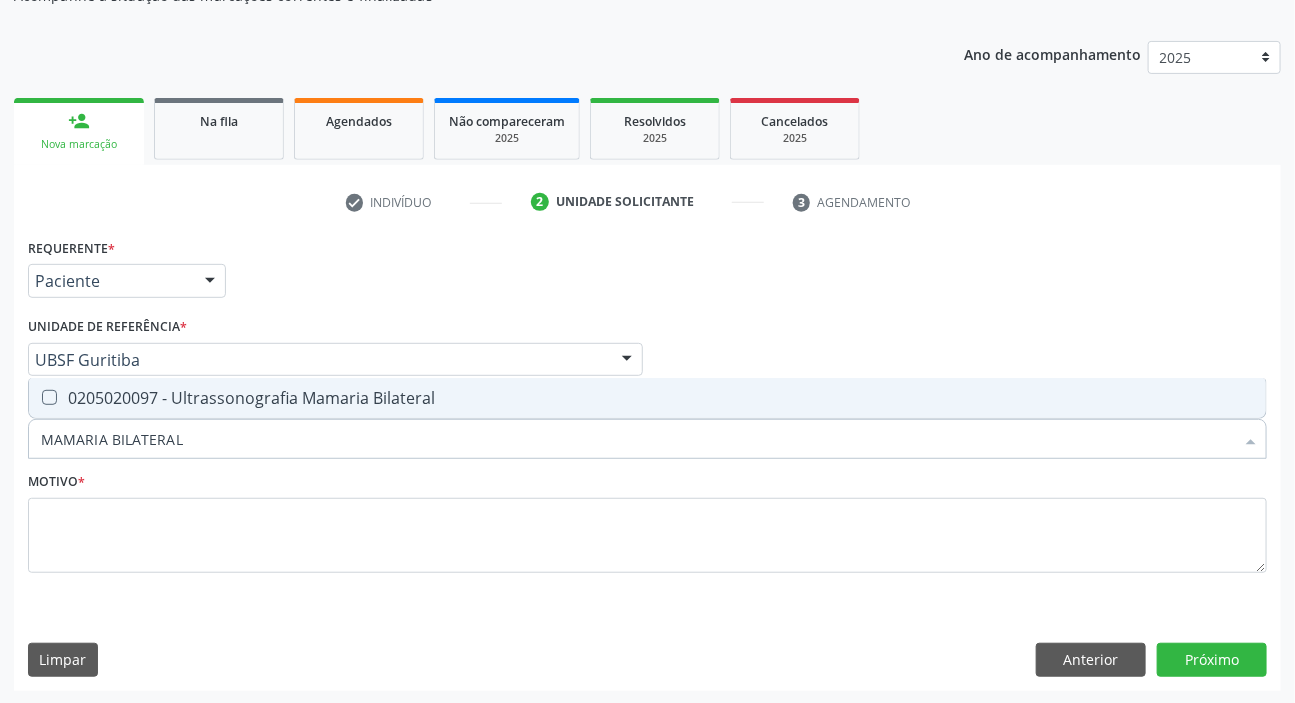 click on "0205020097 - Ultrassonografia Mamaria Bilateral" at bounding box center [647, 398] 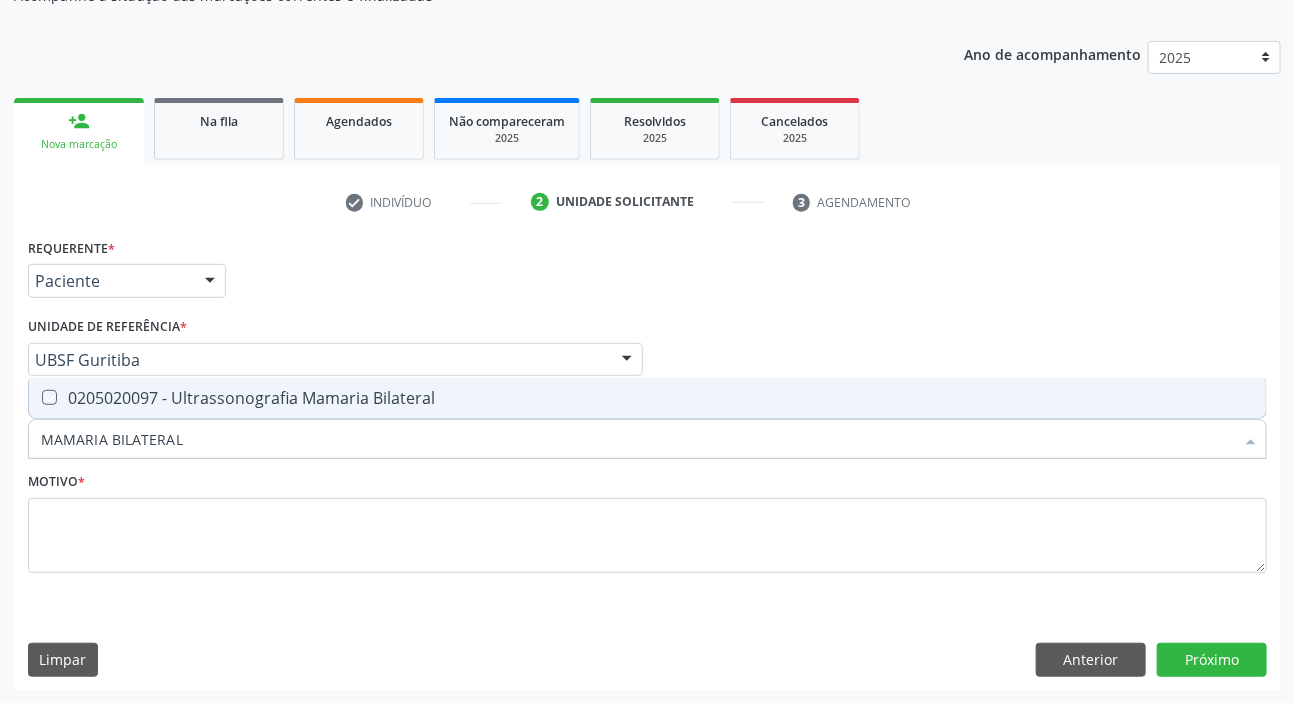 checkbox on "true" 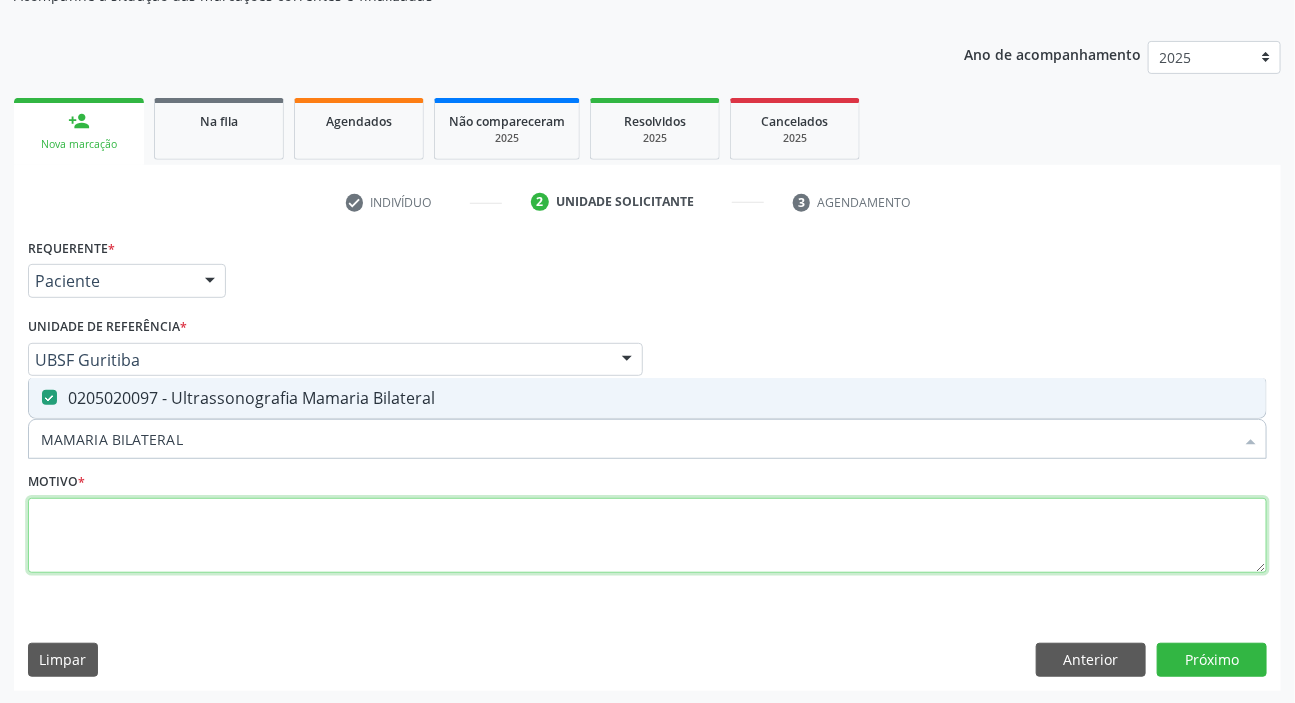 click at bounding box center [647, 536] 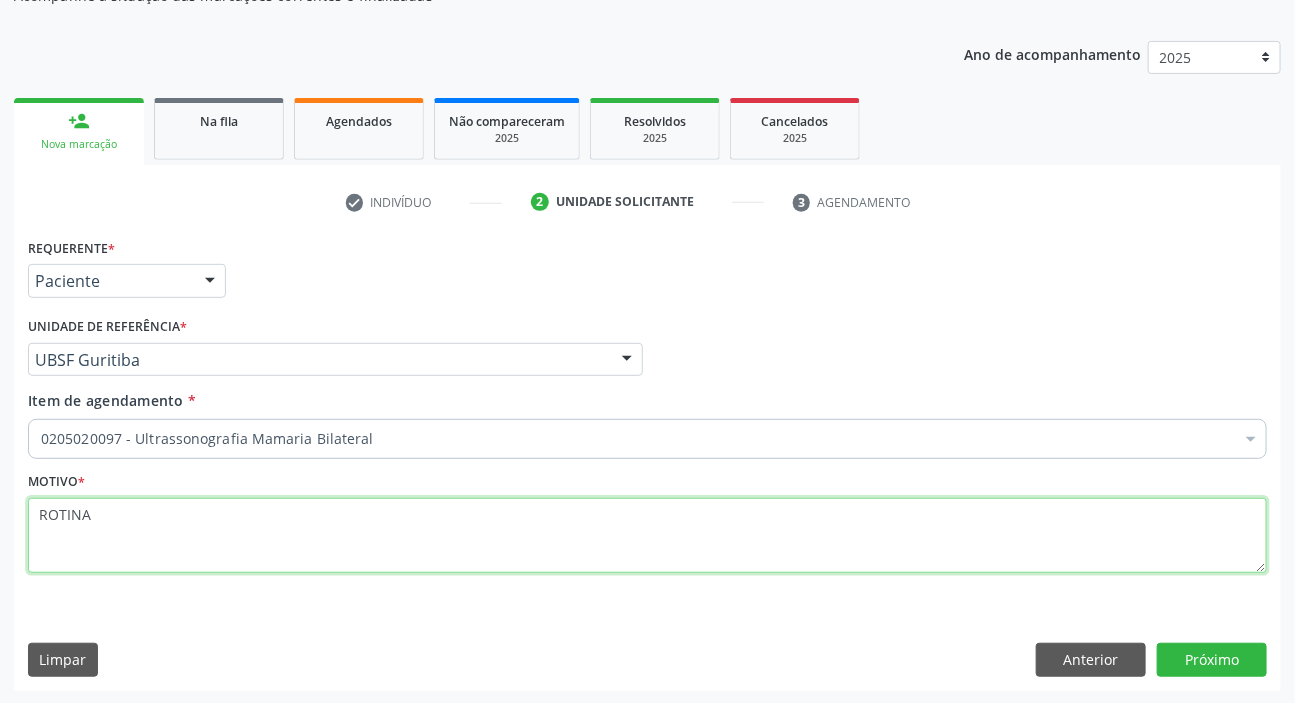 click on "ROTINA" at bounding box center [647, 536] 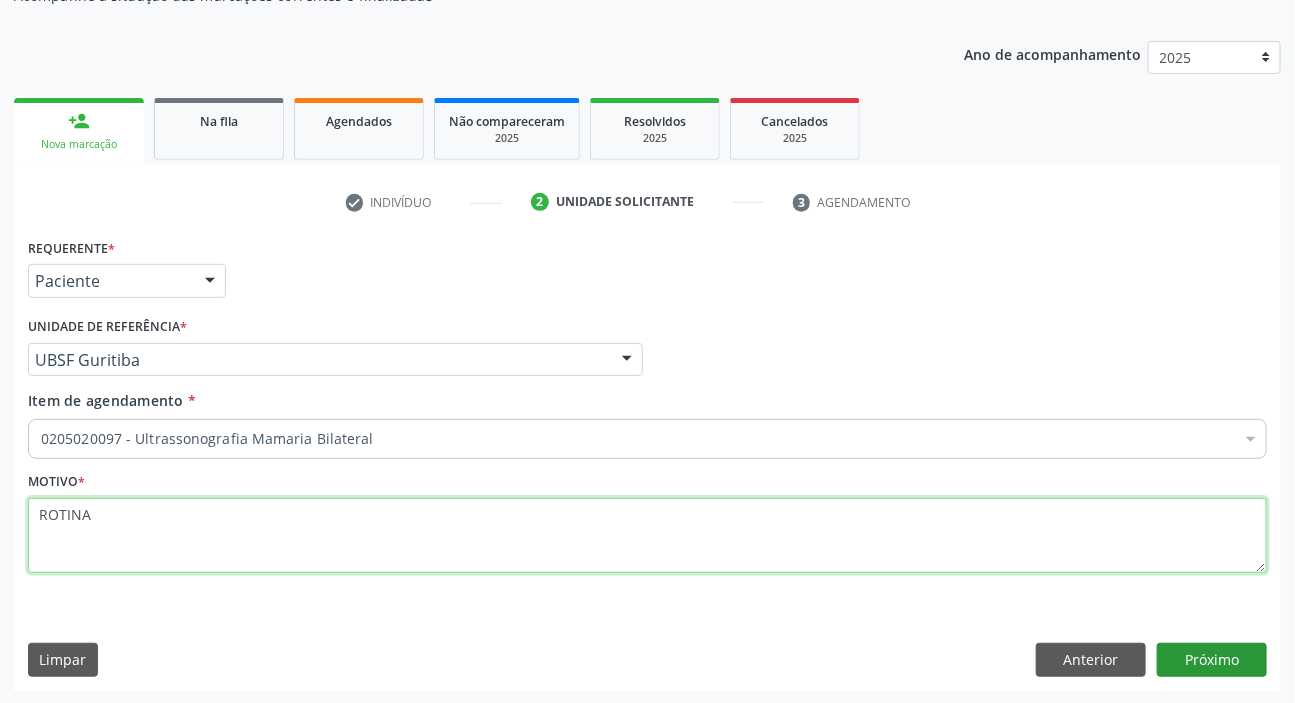 type on "ROTINA" 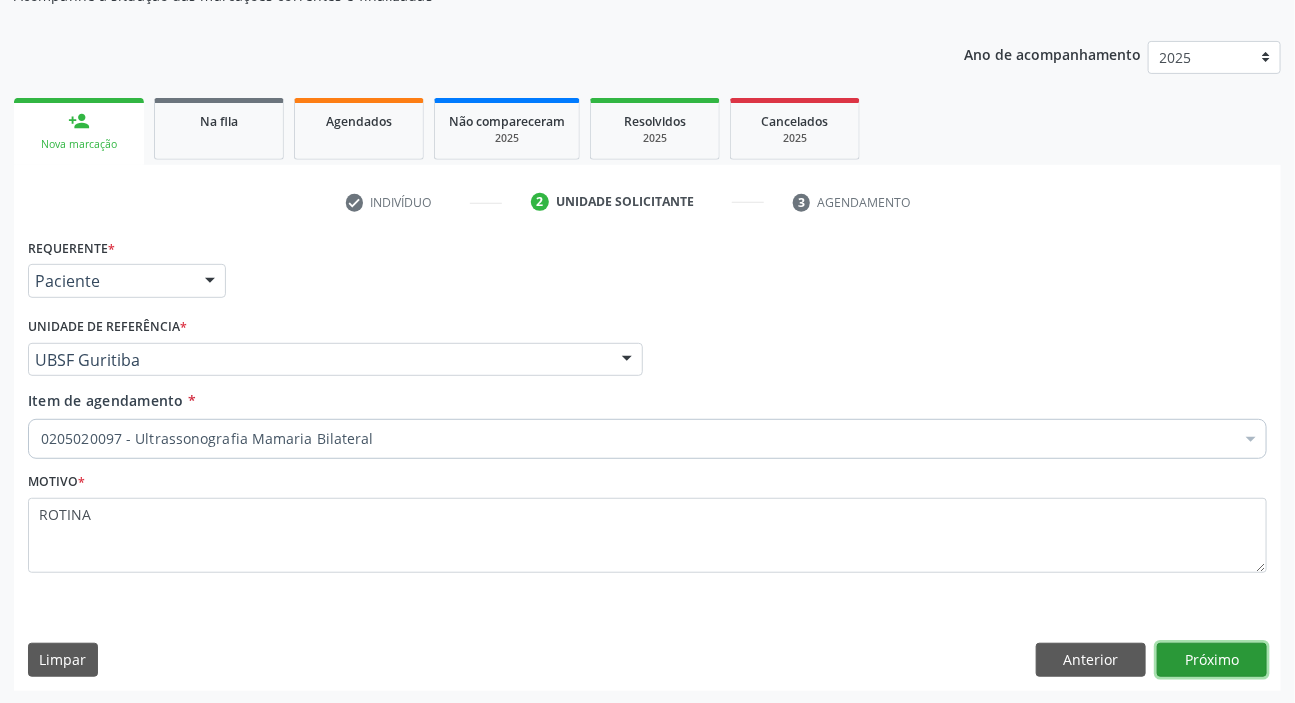 click on "Próximo" at bounding box center [1212, 660] 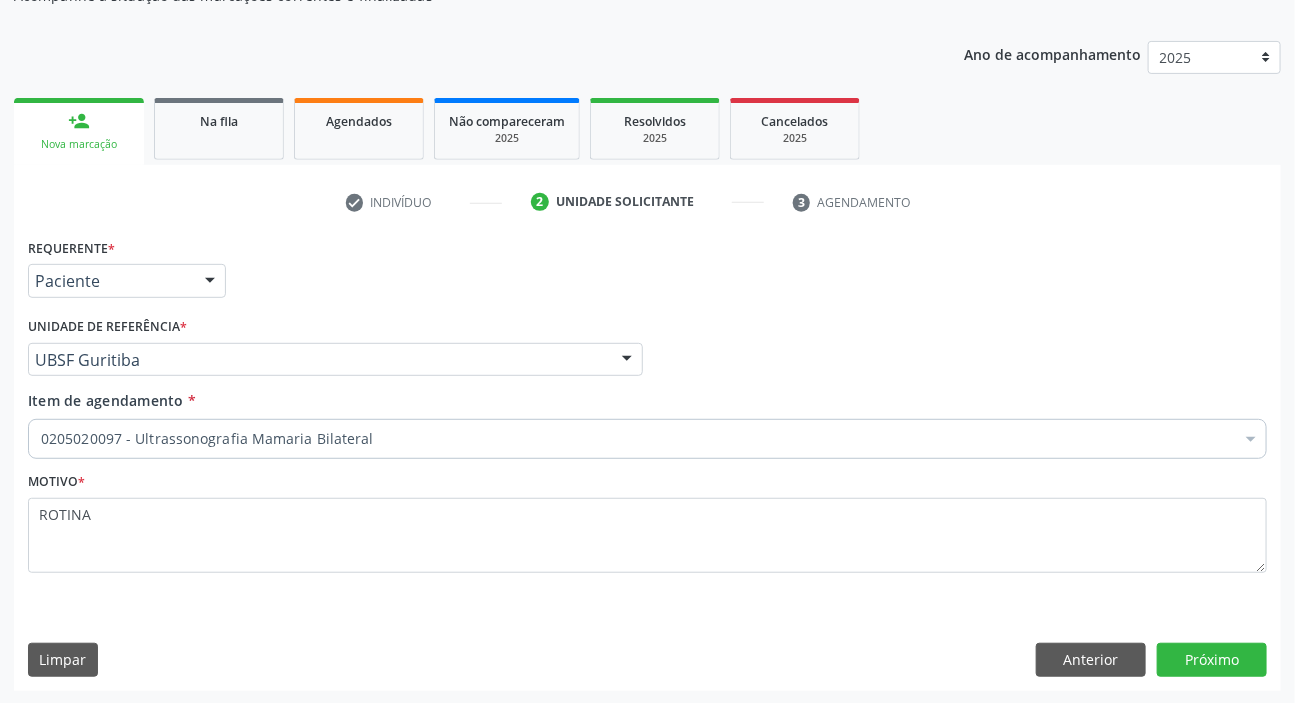 scroll, scrollTop: 166, scrollLeft: 0, axis: vertical 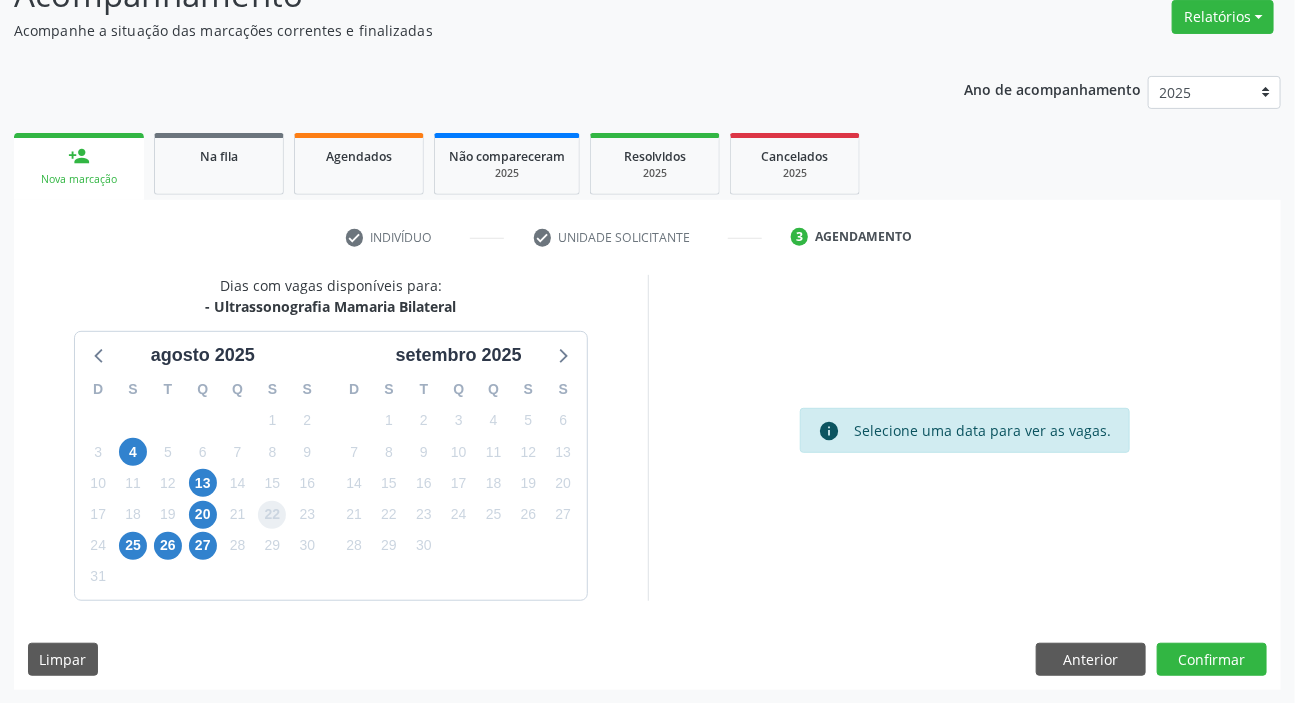 click on "22" at bounding box center [272, 515] 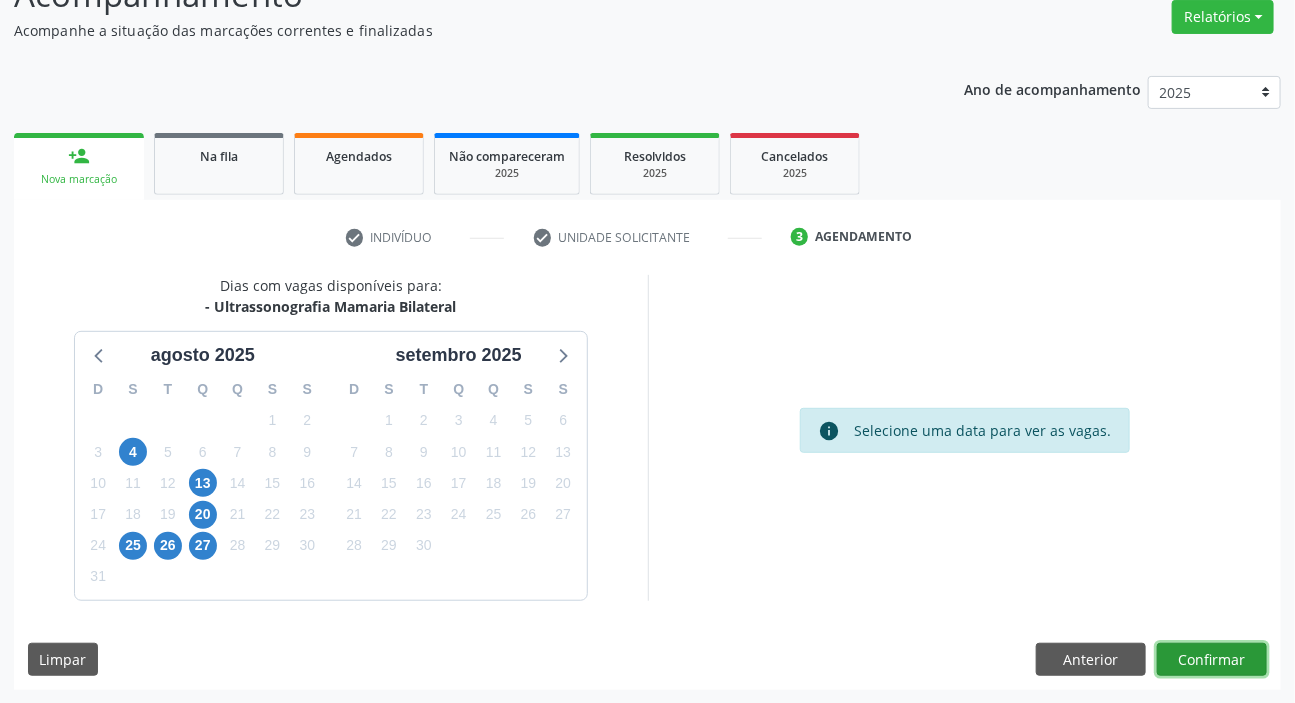 click on "Confirmar" at bounding box center (1212, 660) 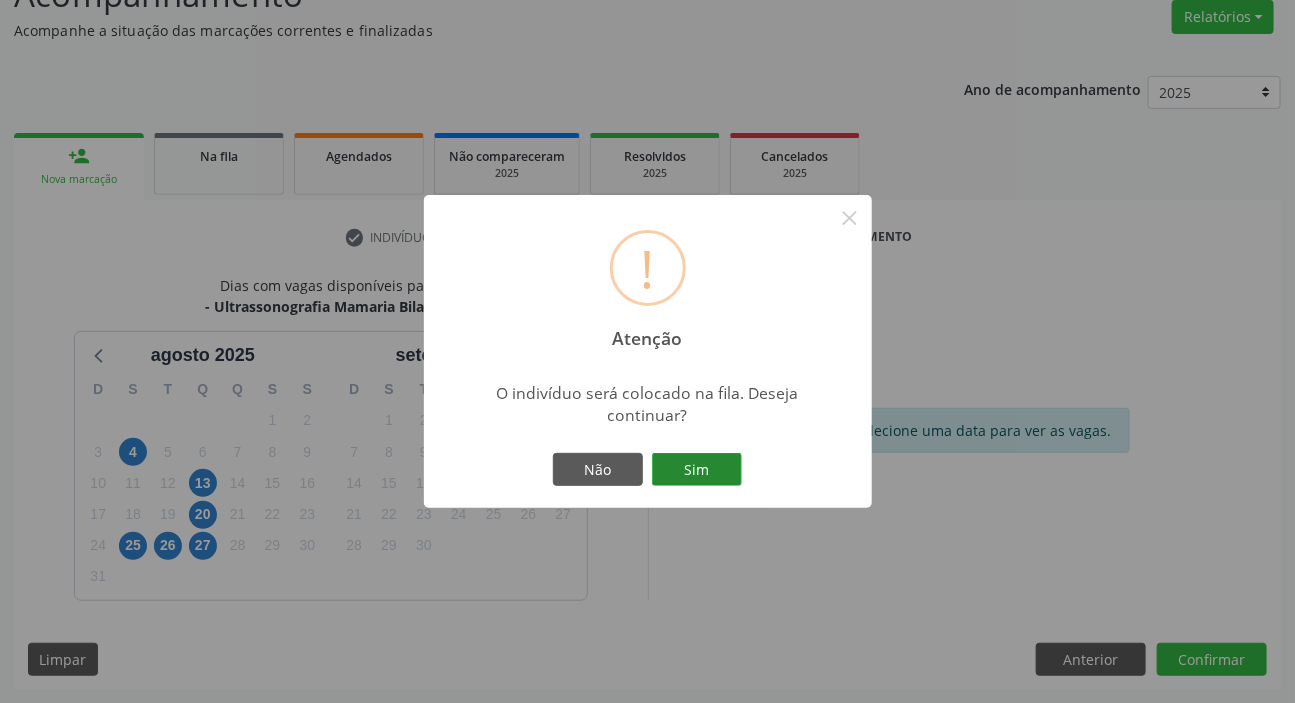 click on "Sim" at bounding box center (697, 470) 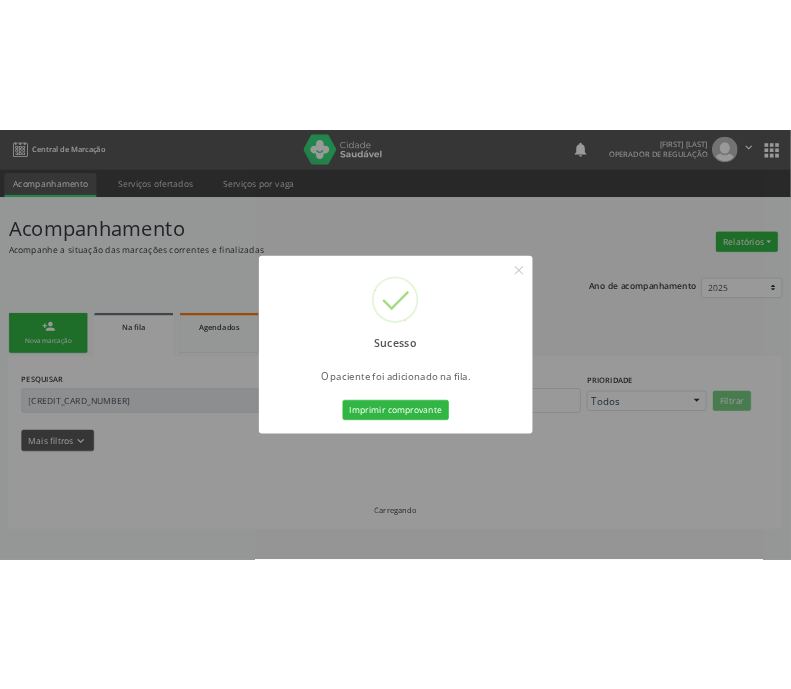 scroll, scrollTop: 0, scrollLeft: 0, axis: both 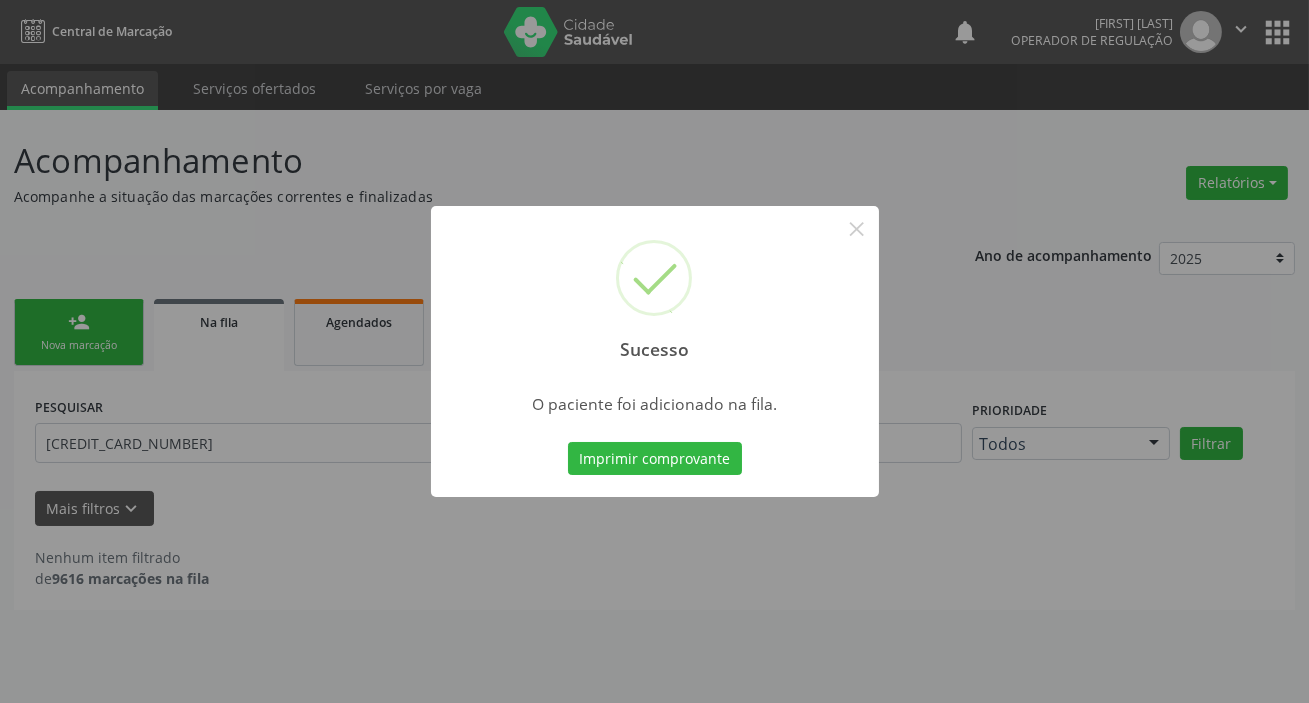 click on "Sucesso × O paciente foi adicionado na fila. Imprimir comprovante Cancel" at bounding box center [654, 351] 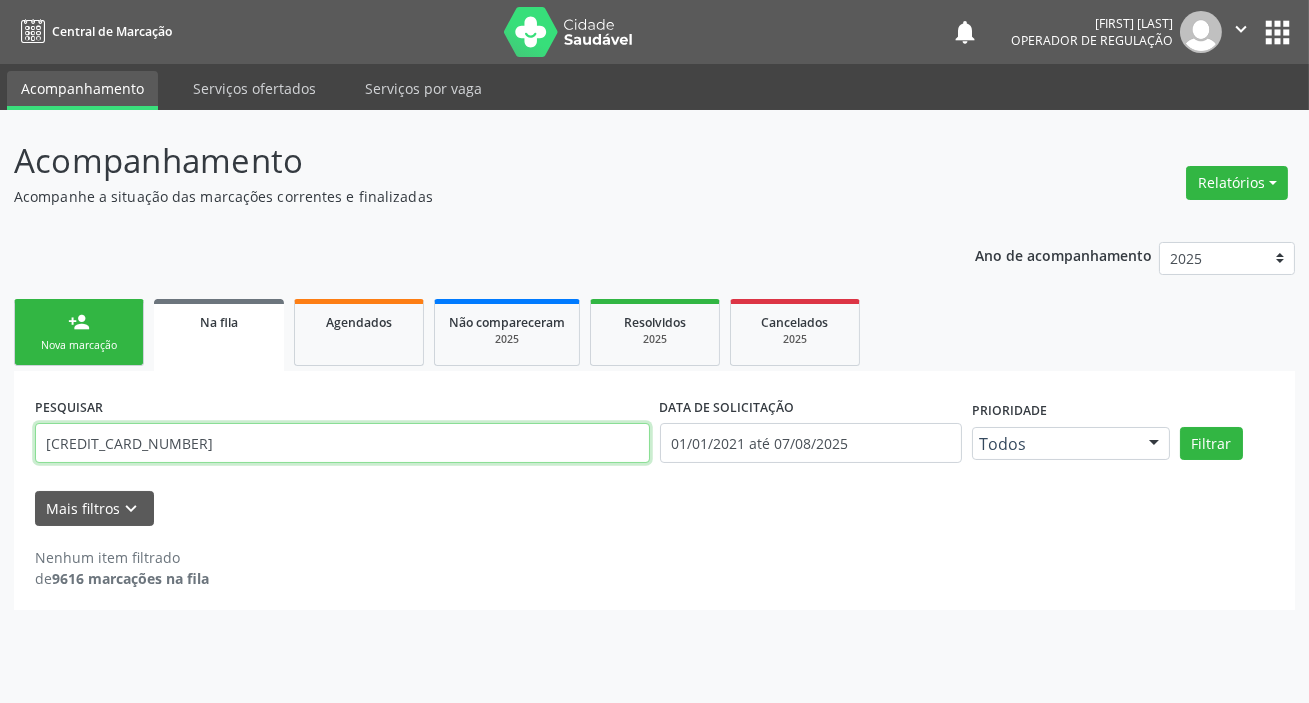 click on "[CREDIT_CARD_NUMBER]" at bounding box center (342, 443) 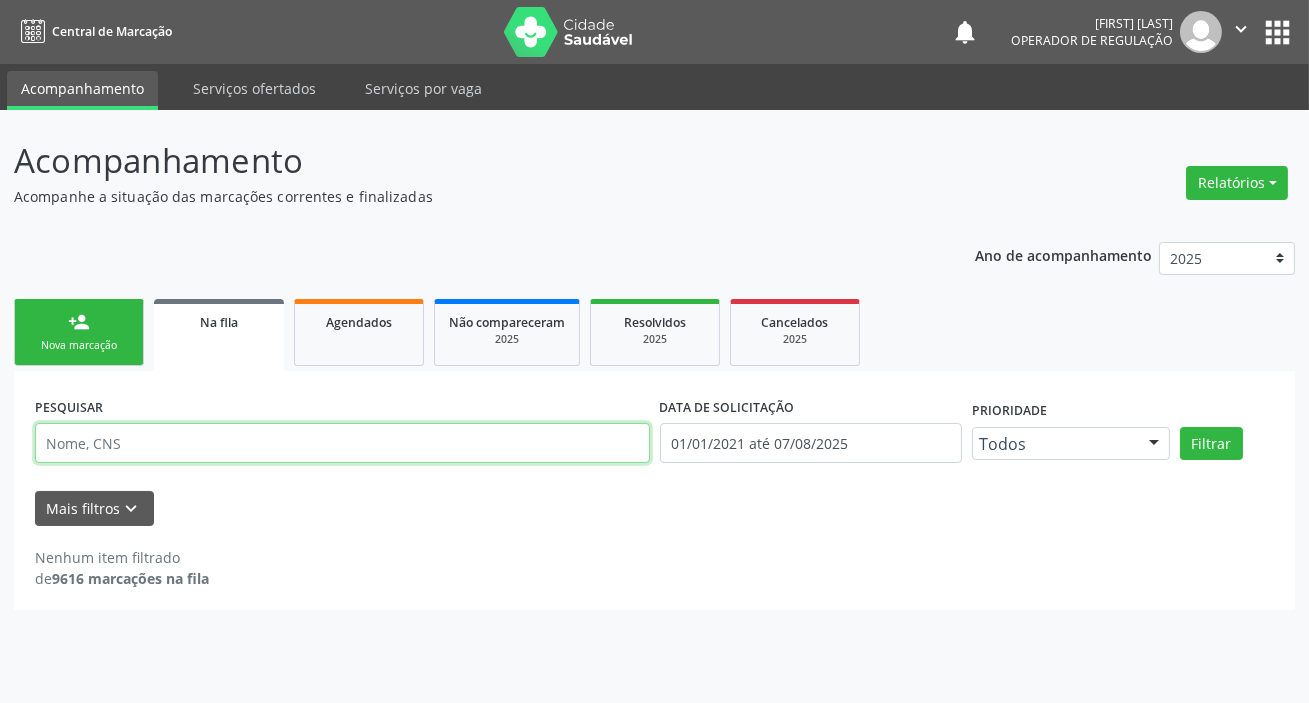 type 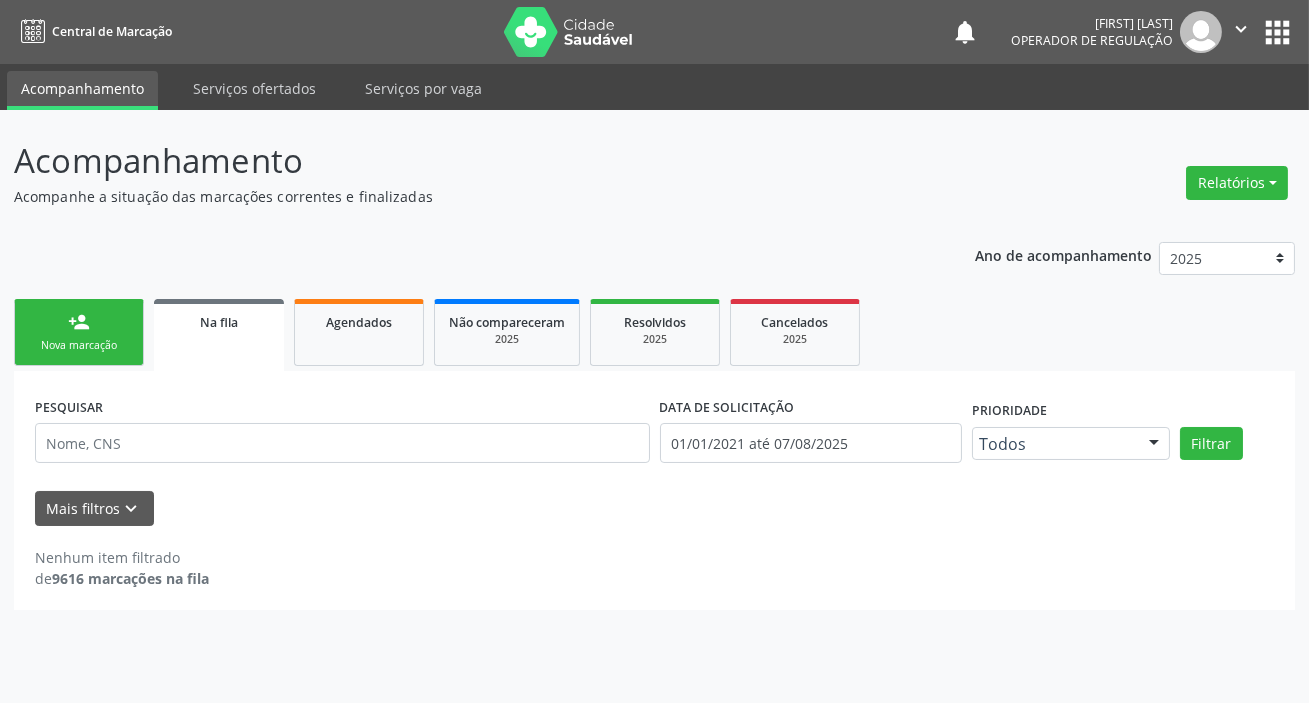 click on "Acompanhamento
Acompanhe a situação das marcações correntes e finalizadas
Relatórios
Acompanhamento
Consolidado
Procedimentos realizados
Ano de acompanhamento
2025 2024 2023 2022 2021
person_add
Nova marcação
Na fila   Agendados   Não compareceram
2025
Resolvidos
2025
Cancelados
2025
PESQUISAR
DATA DE SOLICITAÇÃO
01/01/2021 até 07/08/2025
Prioridade
Todos         Todos   Baixa Prioridade   Média Prioridade   Alta Prioridade
Nenhum resultado encontrado para: "   "
Não há nenhuma opção para ser exibida.
Filtrar
UNIDADE DE REFERÊNCIA
Selecione uma UBS
Todas as UBS   UBSF Ligeiro II   UBSF Saulo Leal Ernesto de Melo   UBSF Castanho   UBSF Baixa Verde   UBSF Ze Velho   UBSF Boa Vista" at bounding box center (654, 406) 